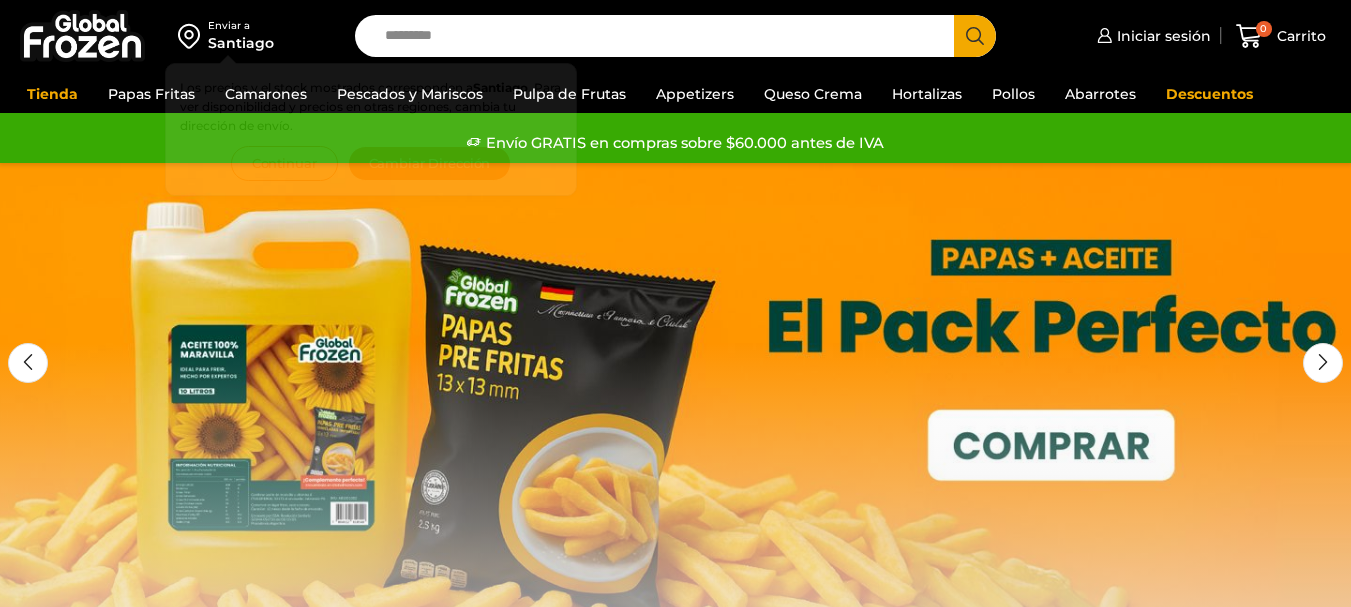scroll, scrollTop: 0, scrollLeft: 0, axis: both 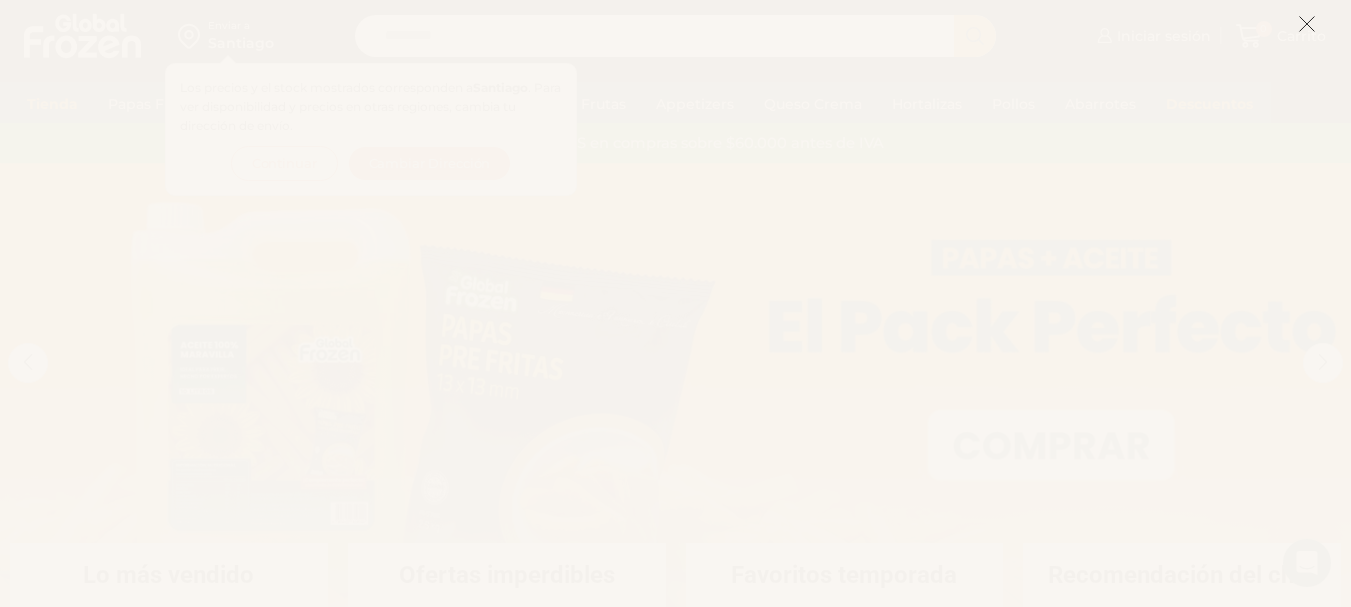 click 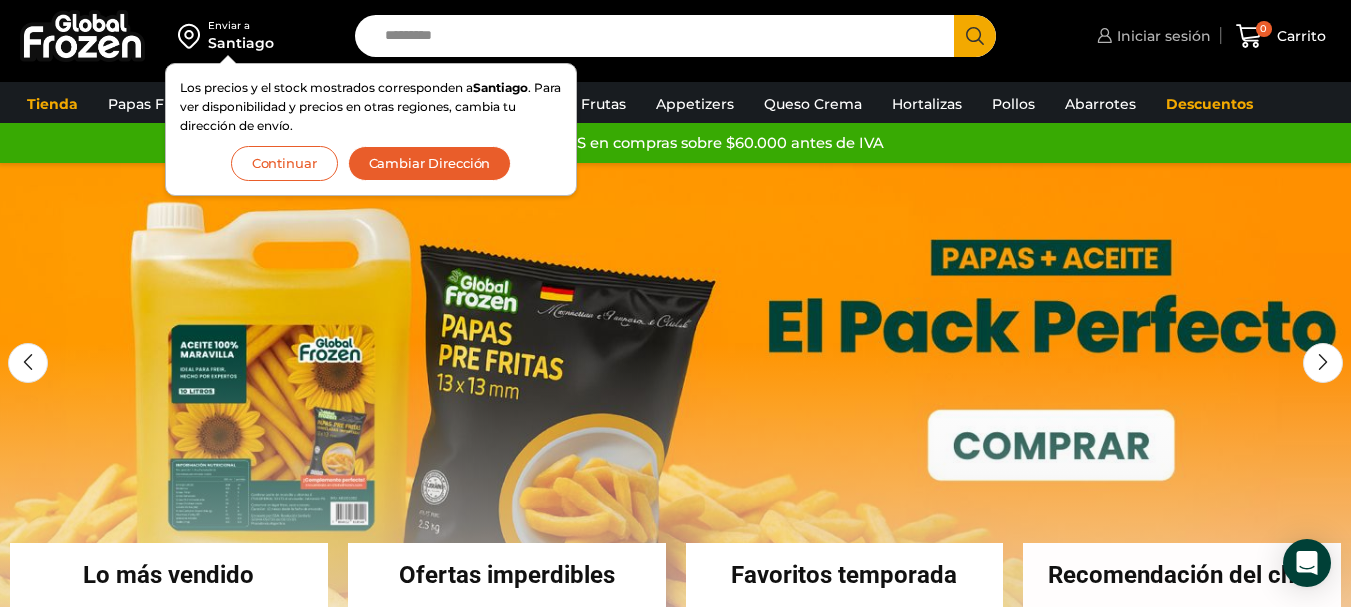 click on "Iniciar sesión" at bounding box center (1161, 36) 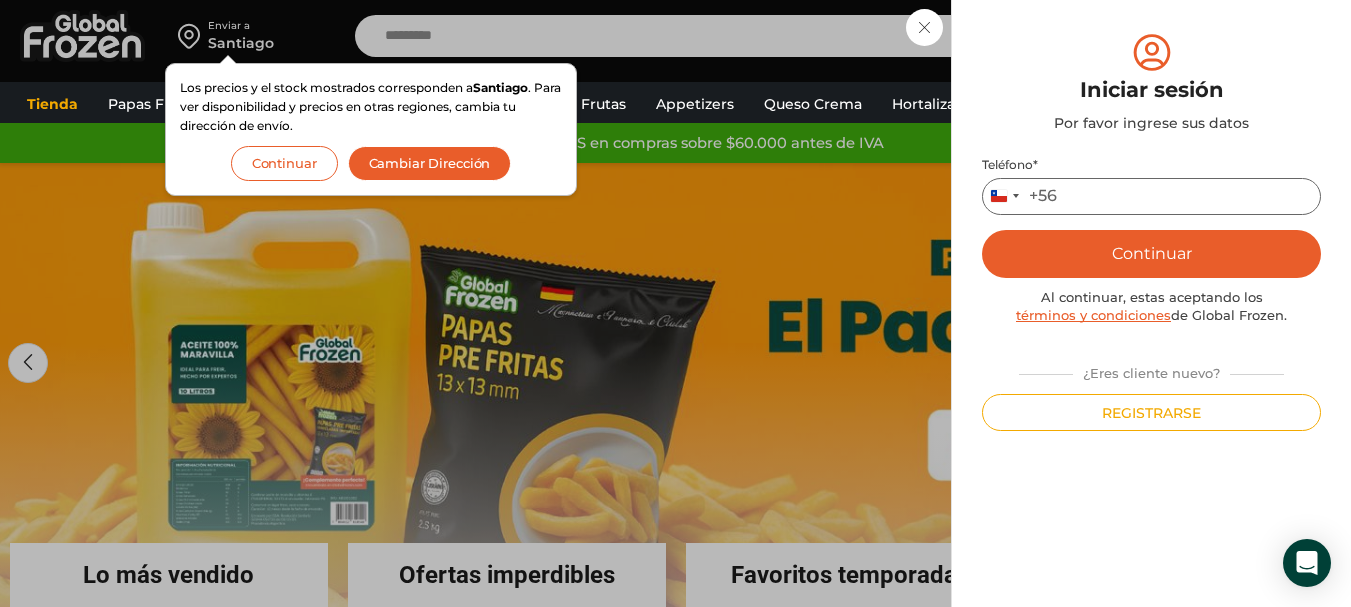 click on "Teléfono
*" at bounding box center (1151, 196) 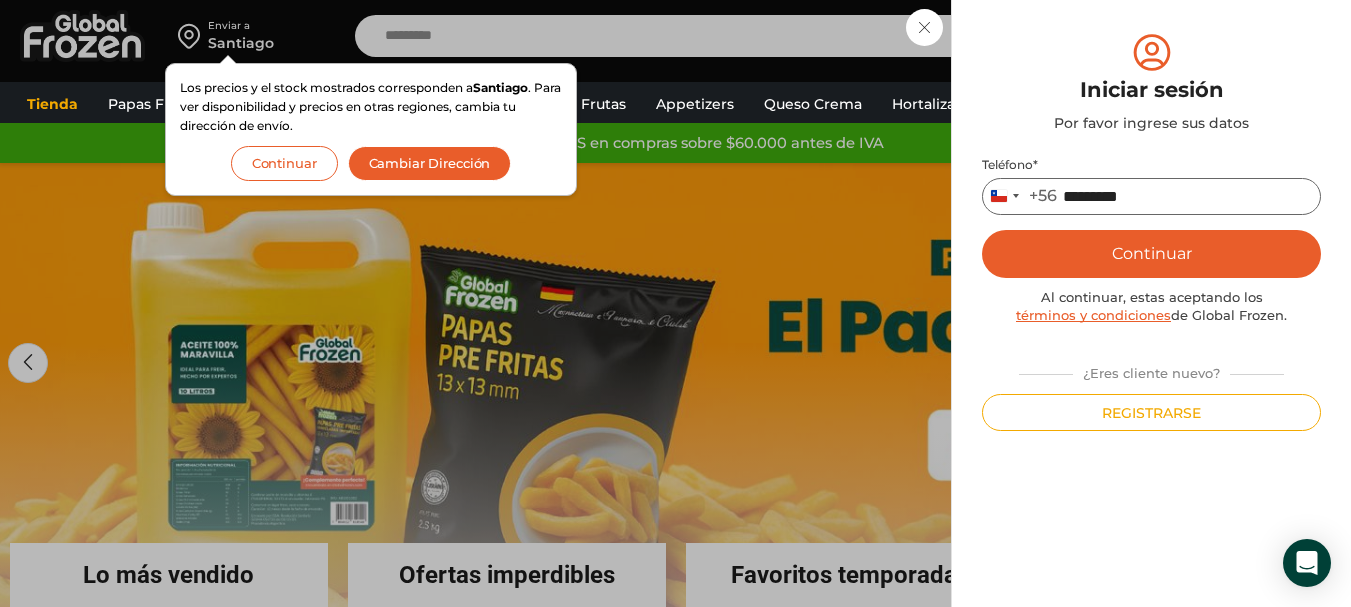 type on "*********" 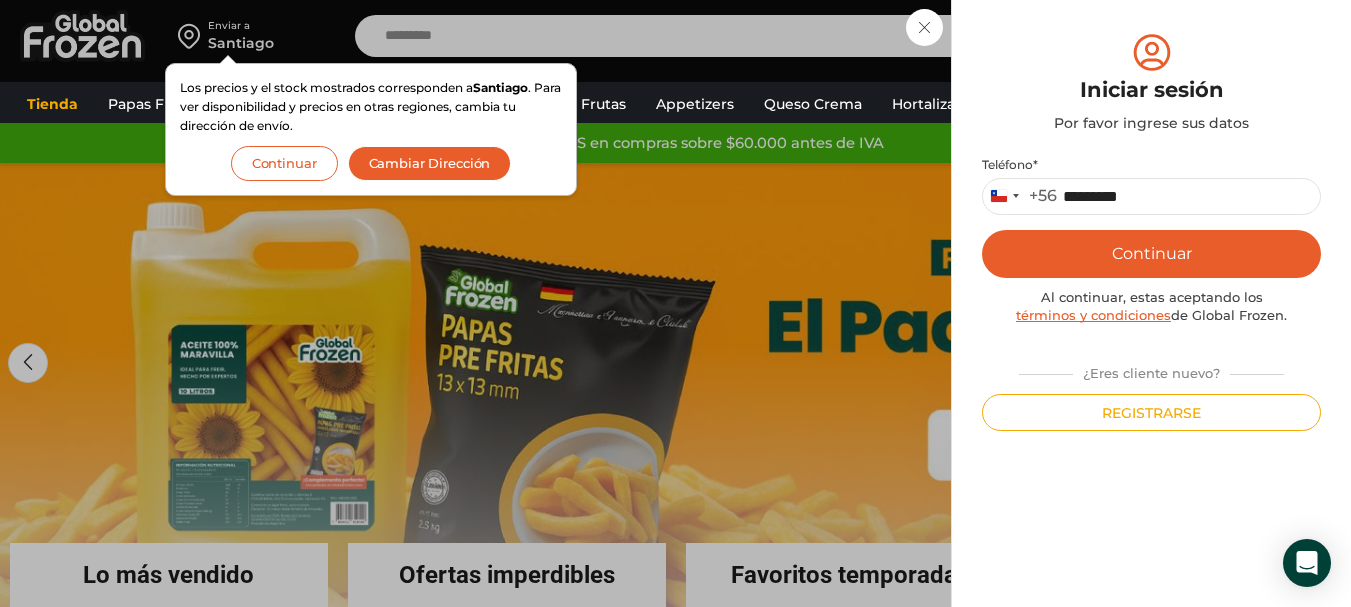 click on "Continuar" at bounding box center [1151, 254] 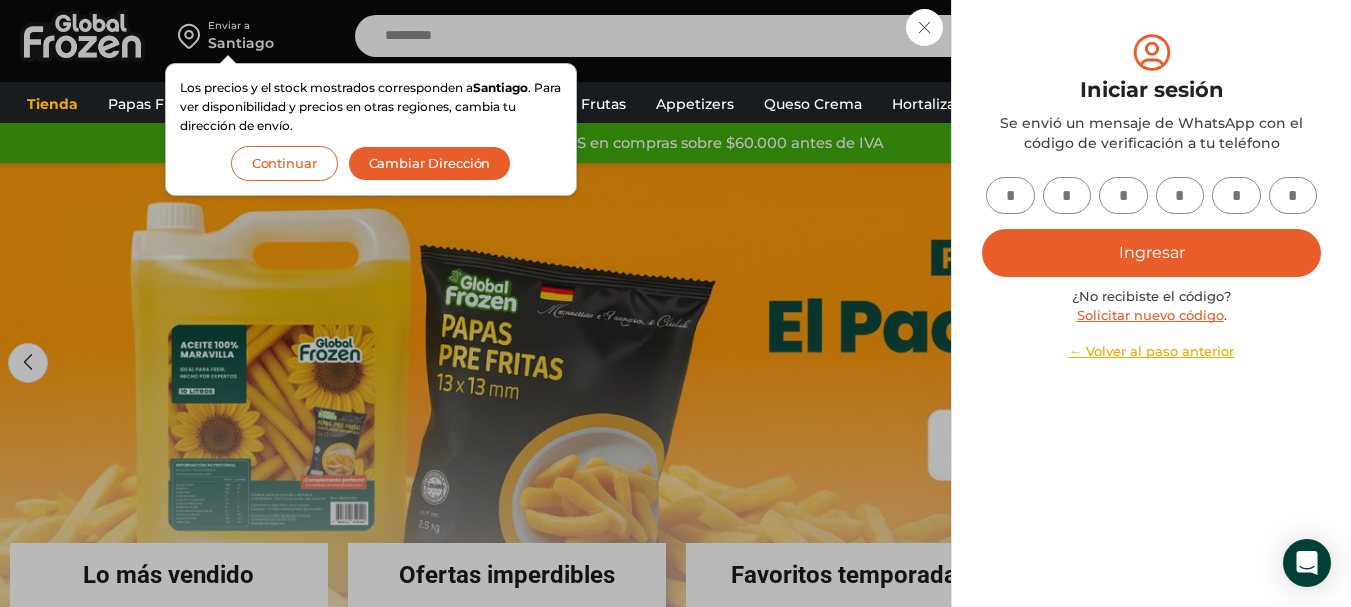 click at bounding box center (1010, 195) 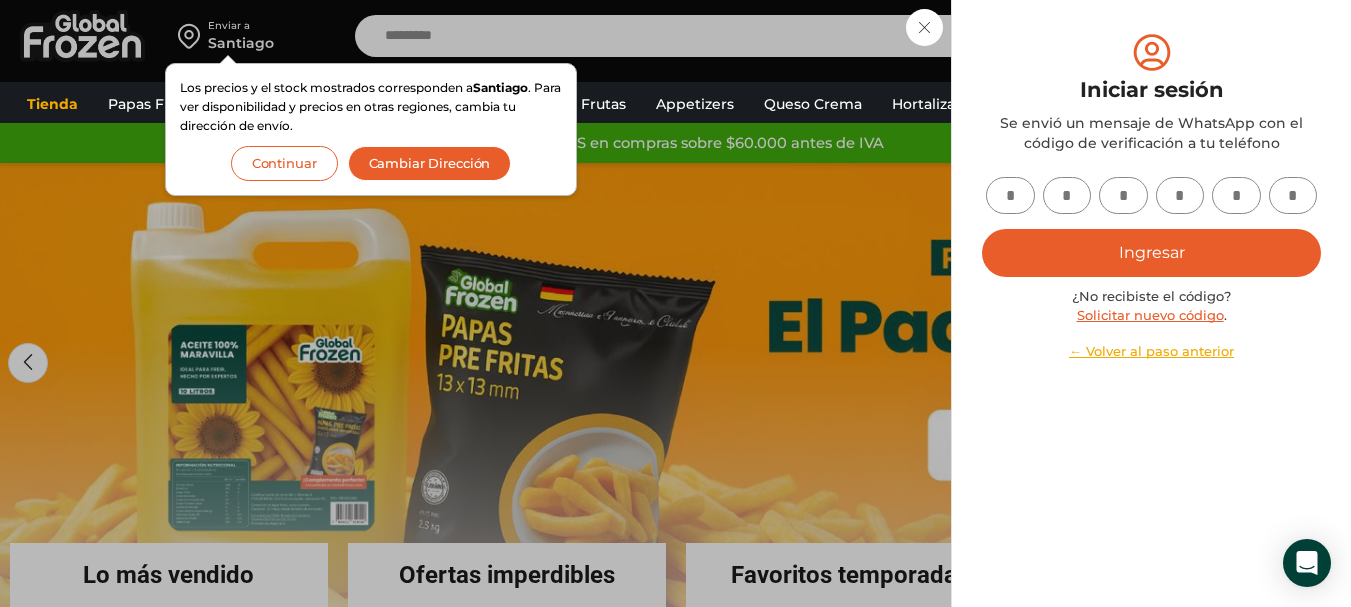 type on "*" 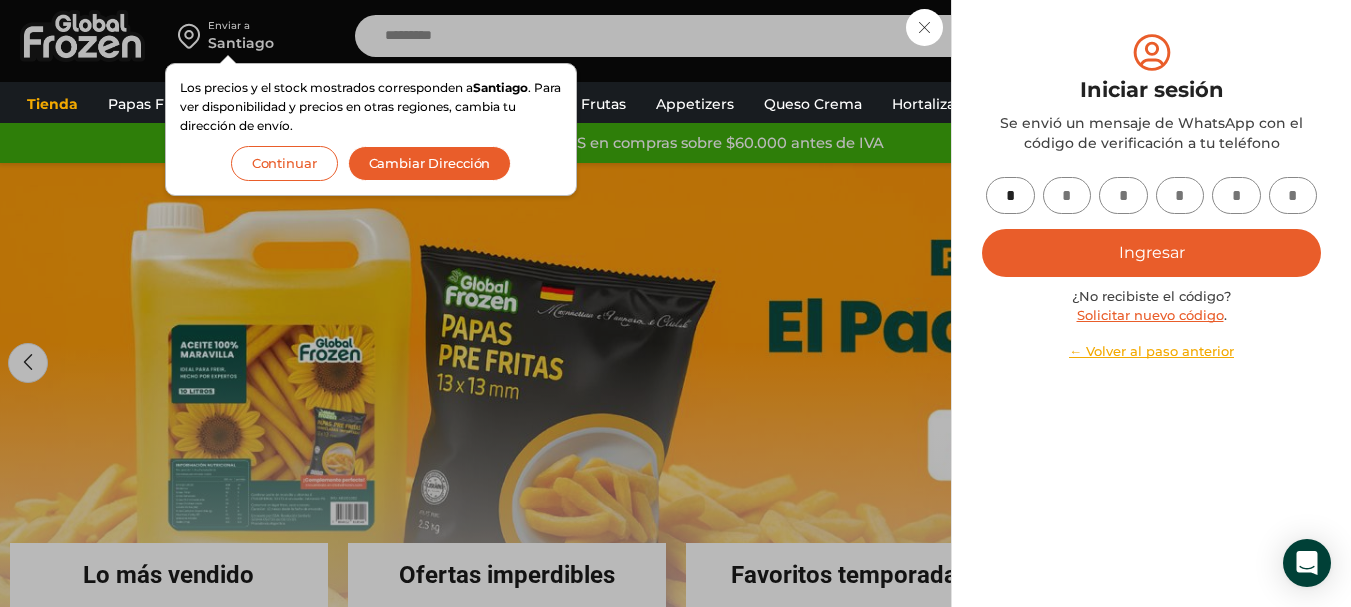 type on "*" 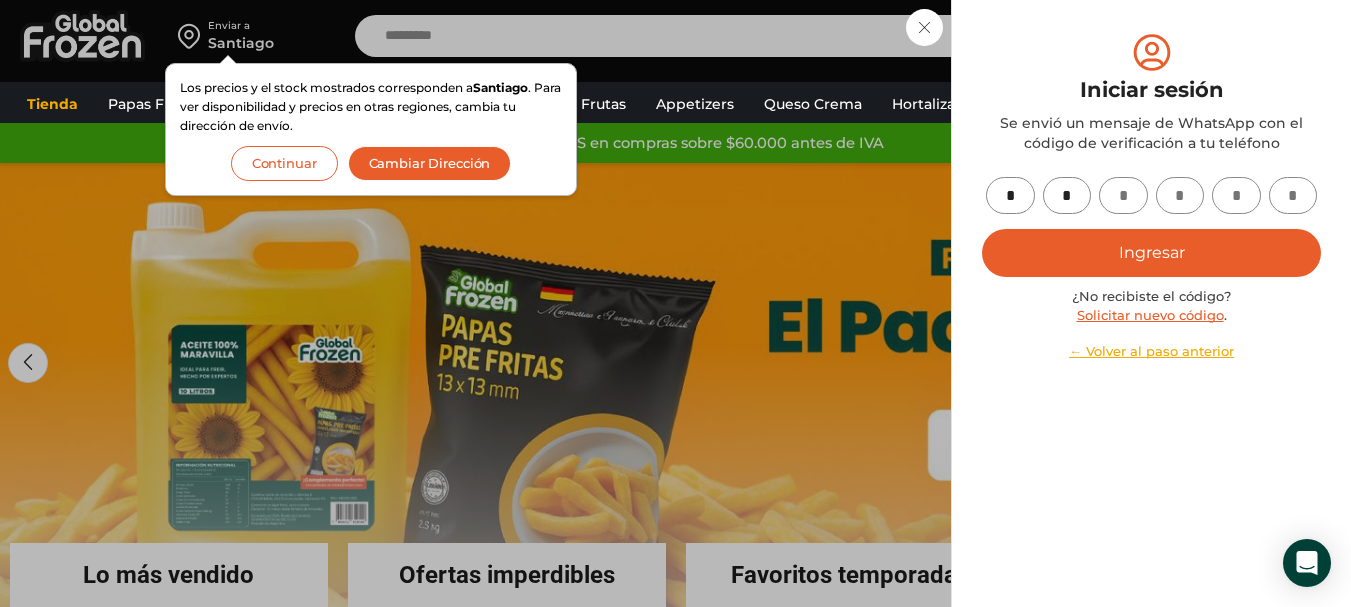 type on "*" 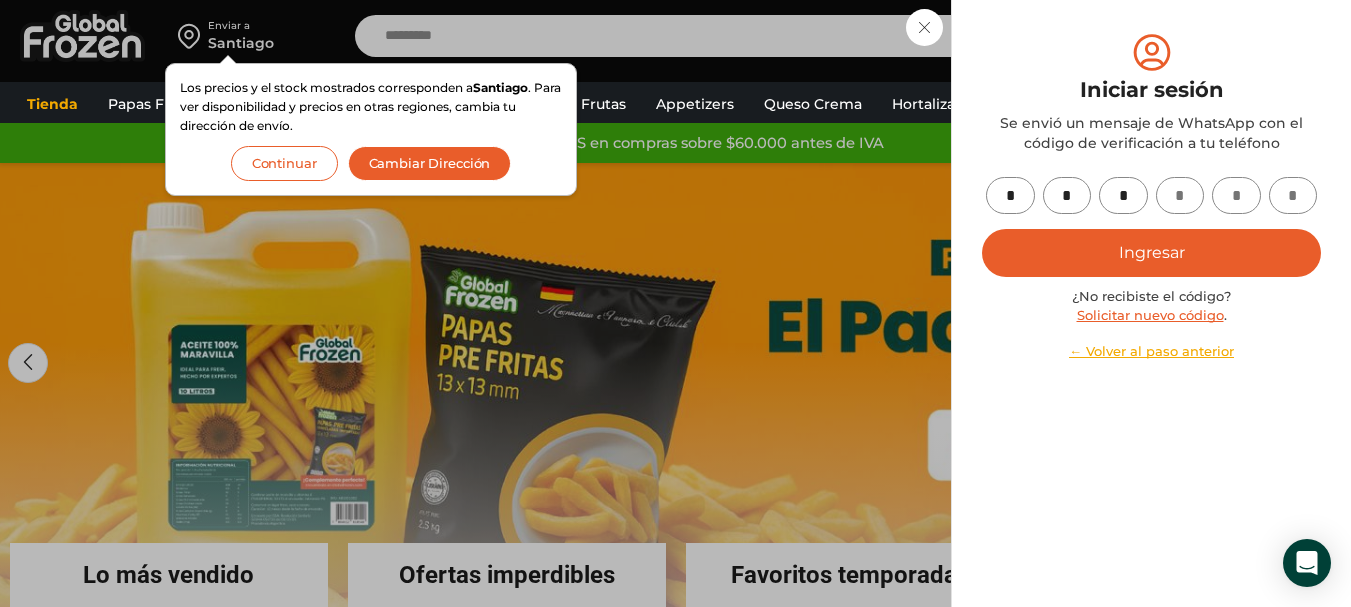 type on "*" 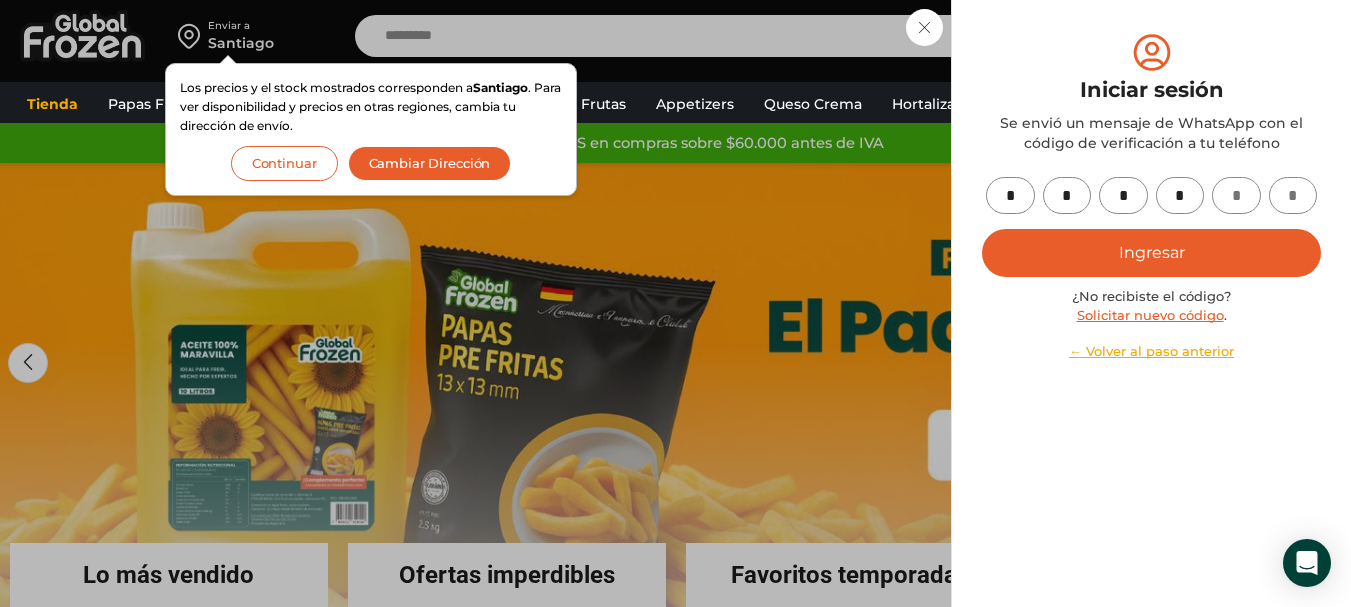 type on "*" 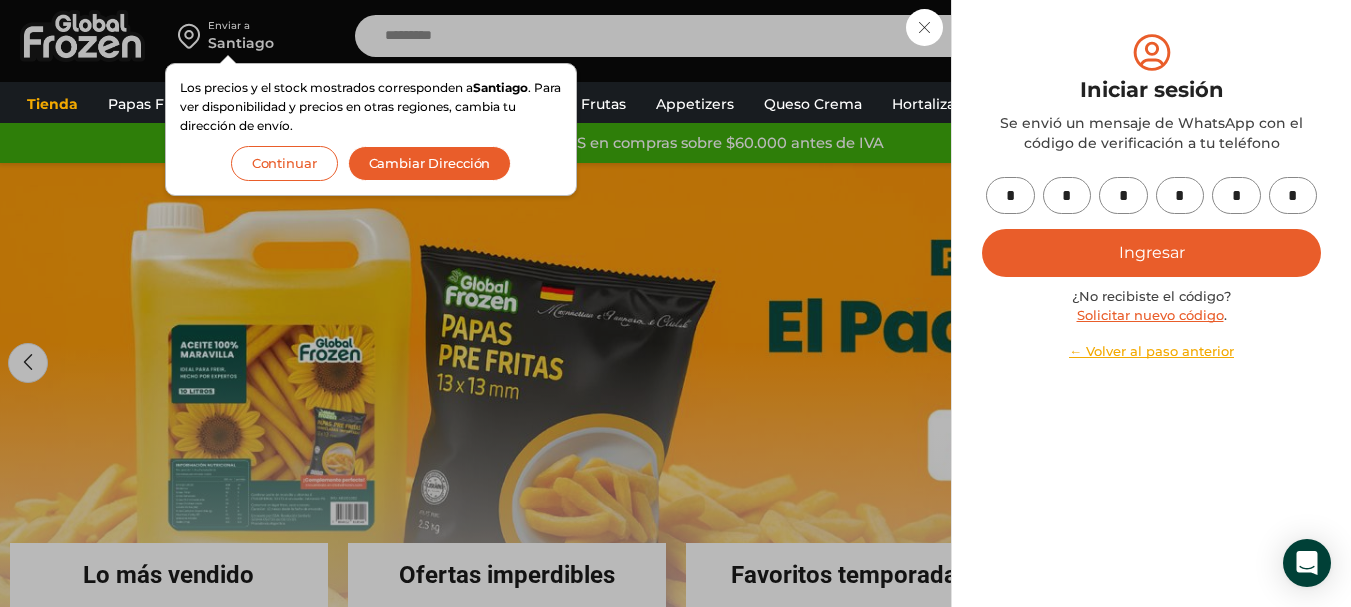 type on "*" 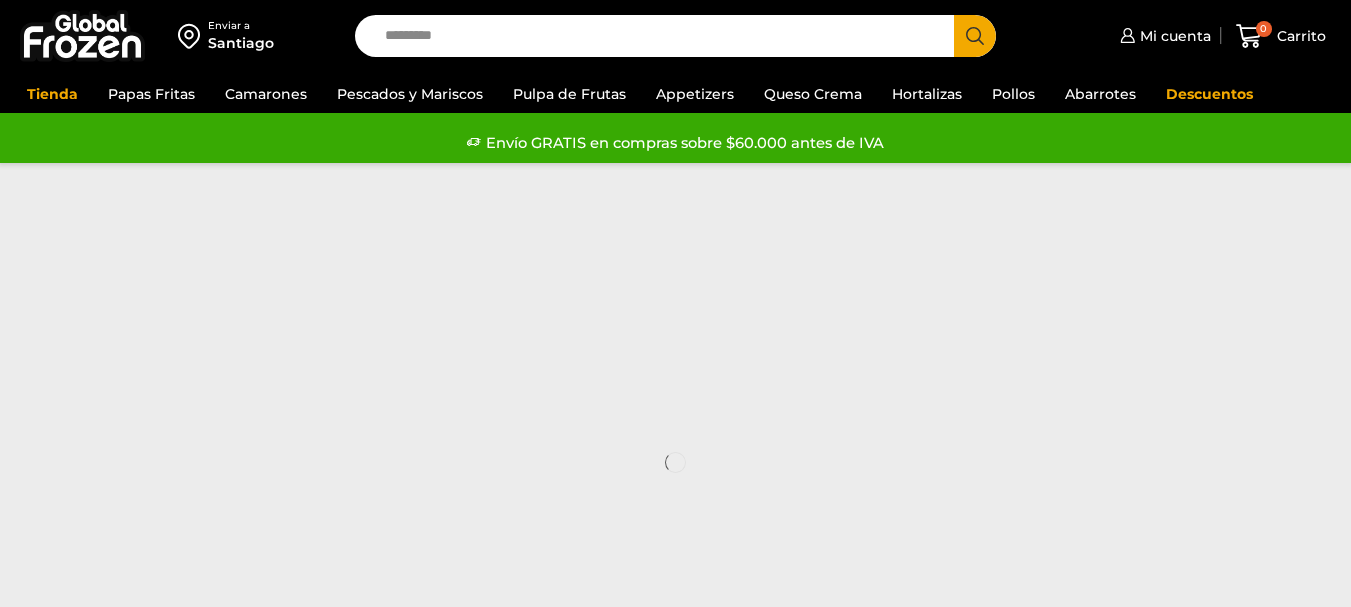 scroll, scrollTop: 0, scrollLeft: 0, axis: both 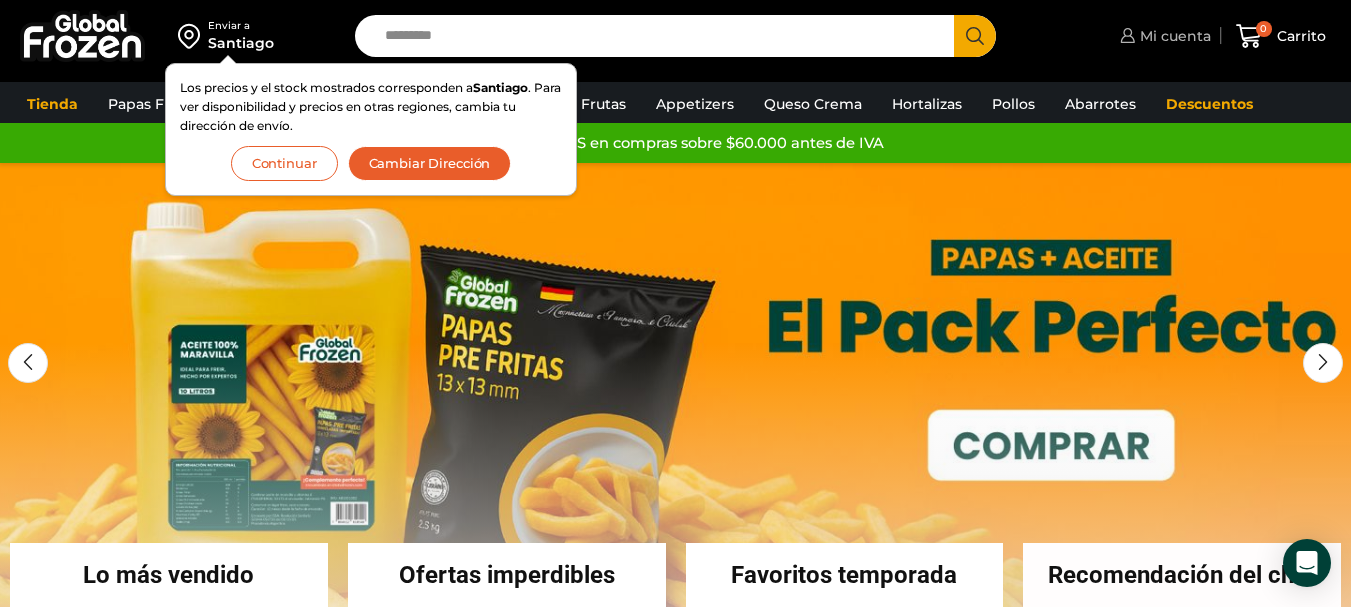 click on "Mi cuenta" at bounding box center (1173, 36) 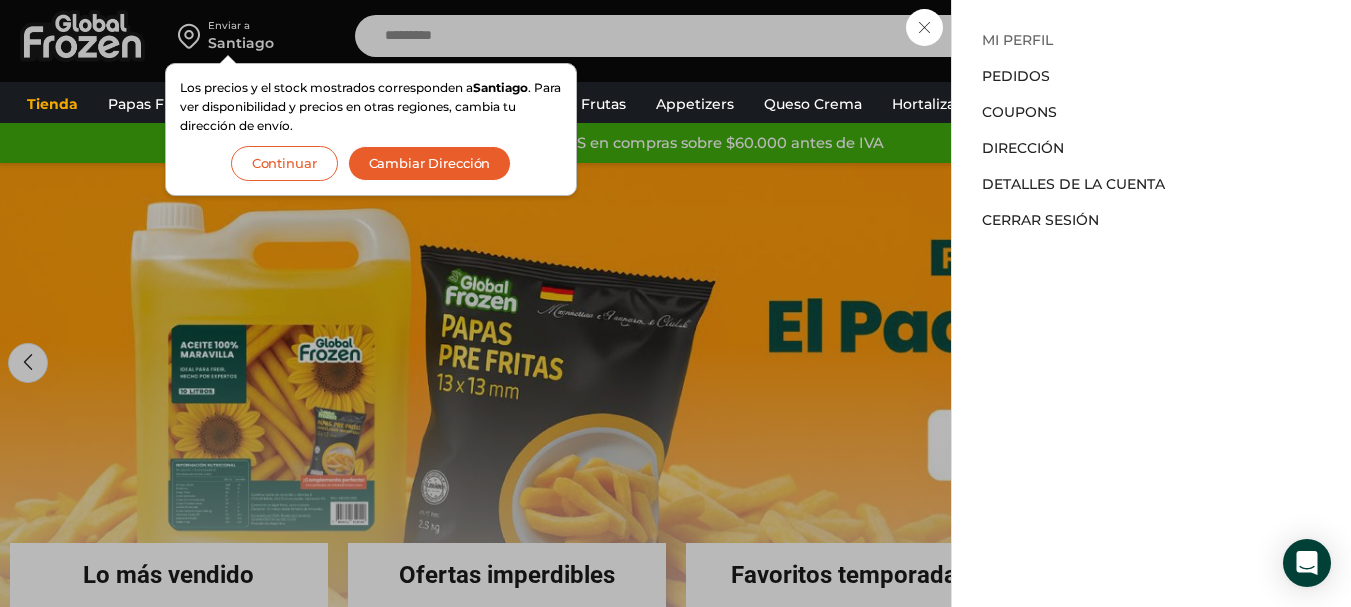 click on "Mi perfil" at bounding box center [1017, 40] 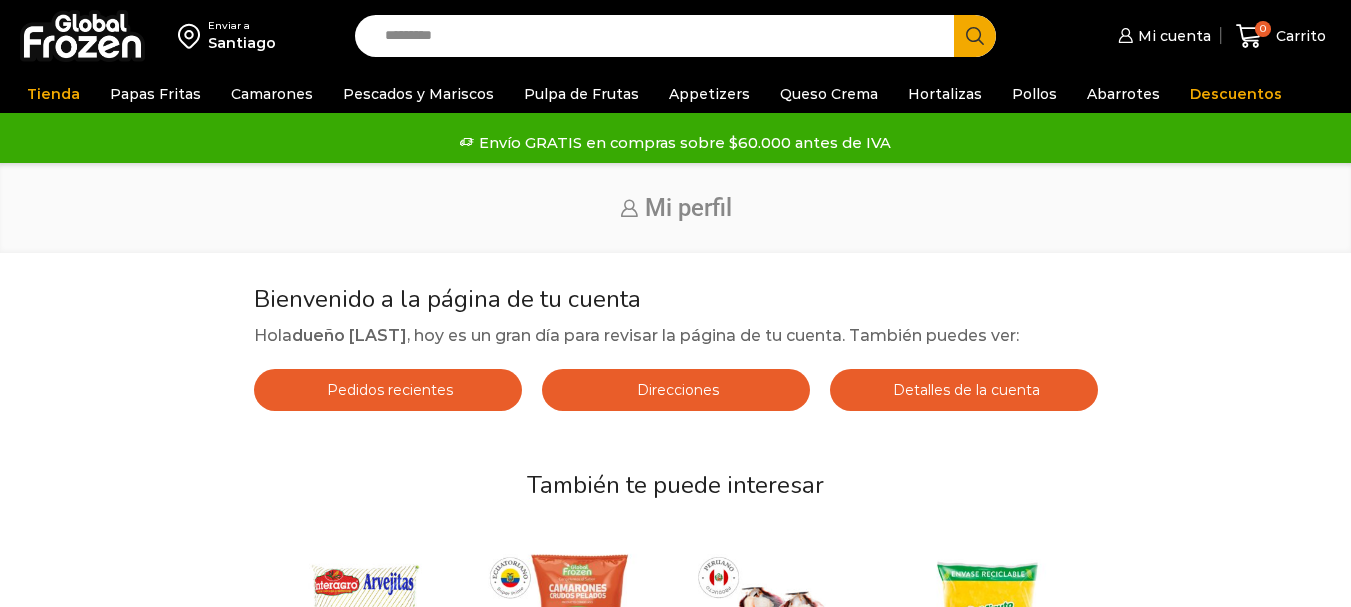 scroll, scrollTop: 0, scrollLeft: 0, axis: both 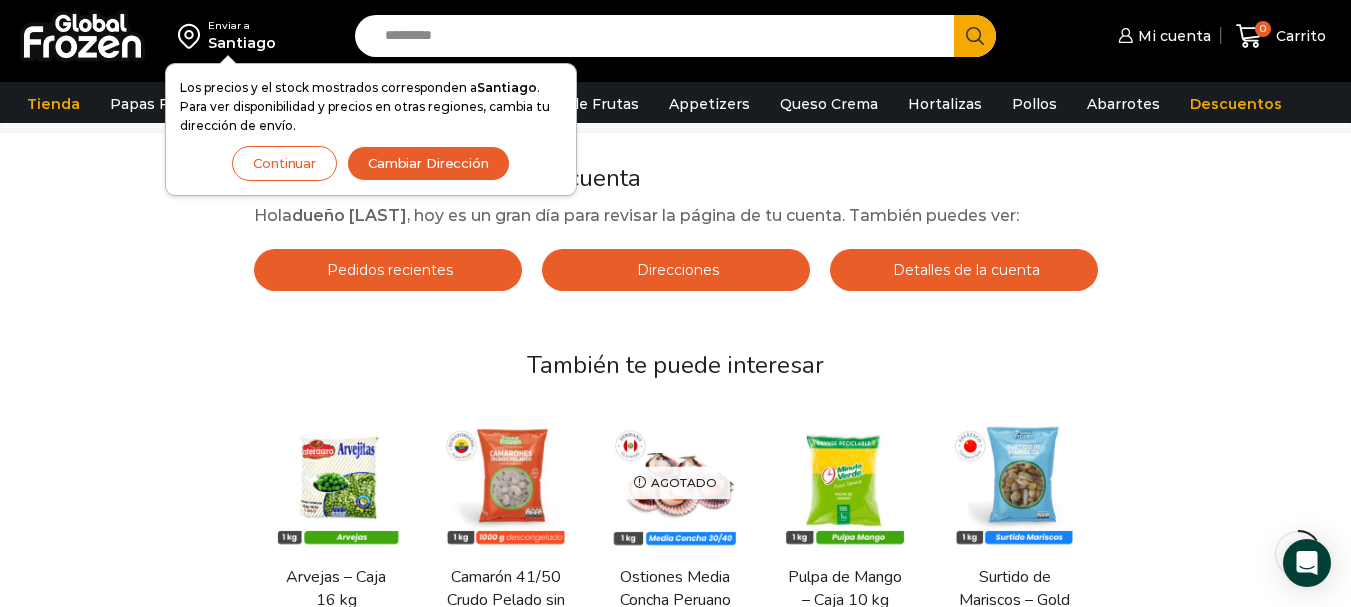 click on "Continuar" at bounding box center [284, 163] 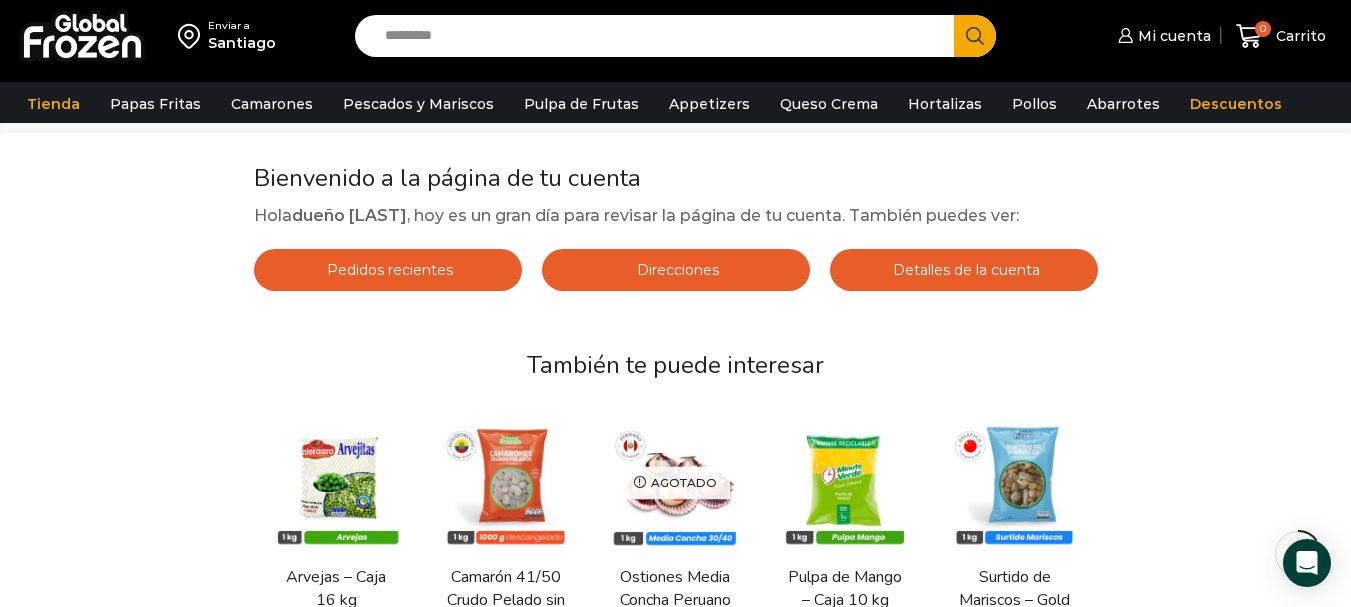 click on "Santiago" at bounding box center [242, 43] 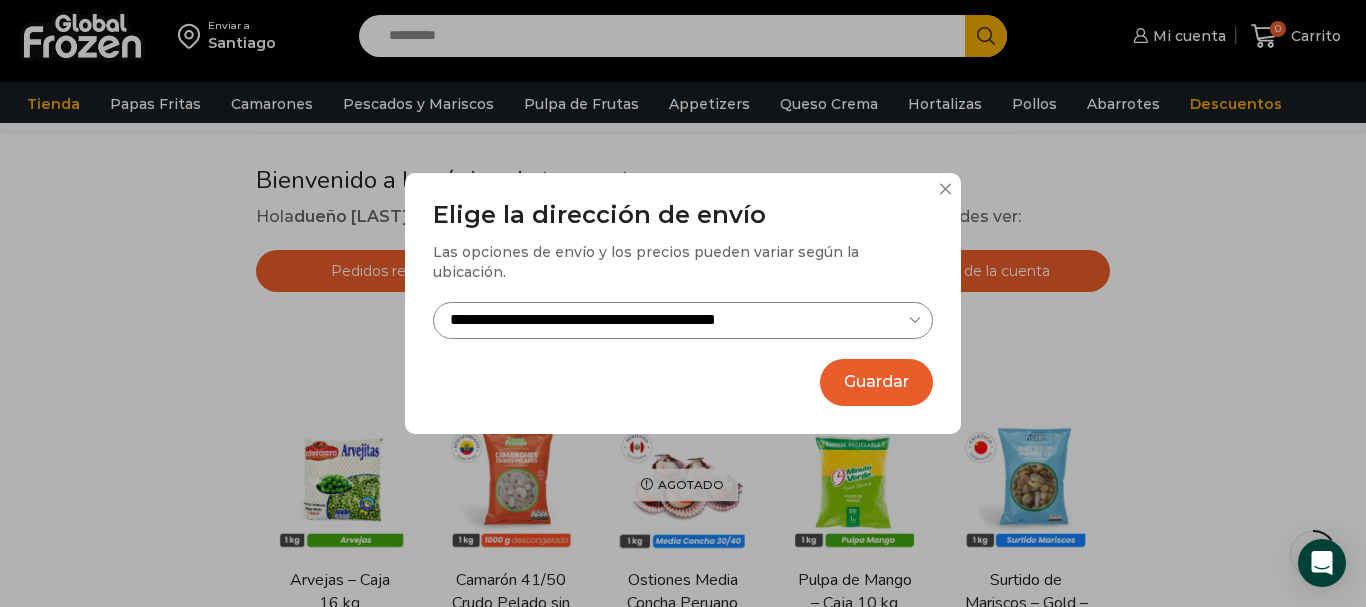 click on "Guardar" at bounding box center [876, 382] 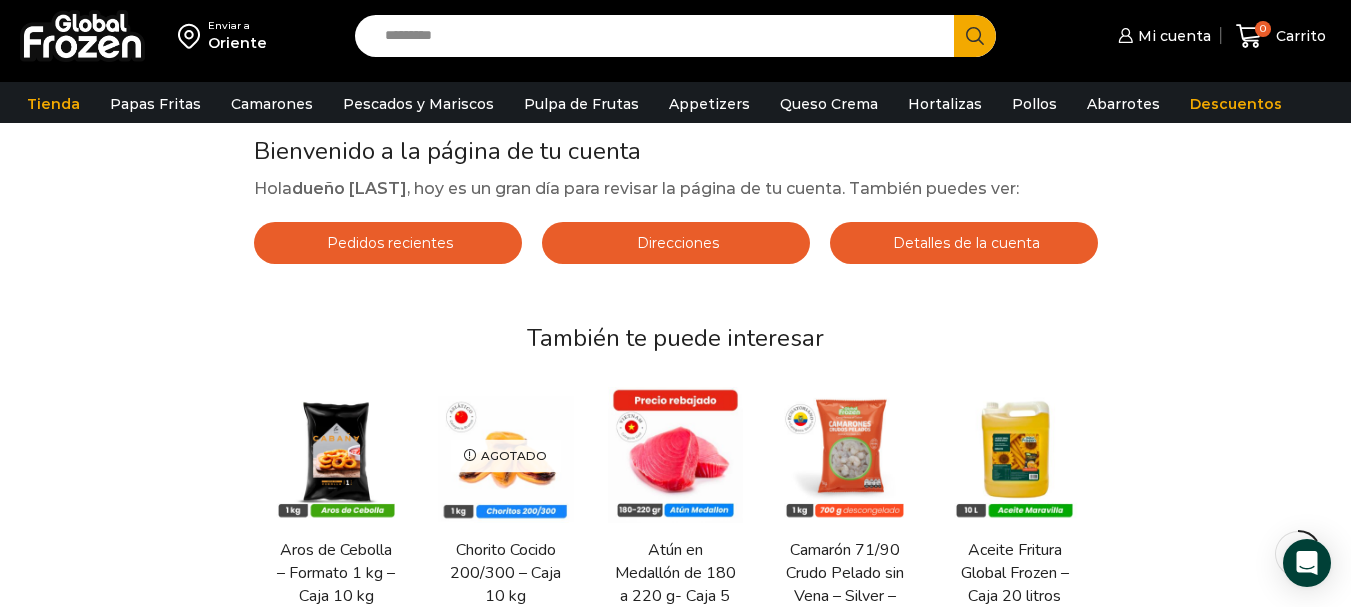 scroll, scrollTop: 0, scrollLeft: 0, axis: both 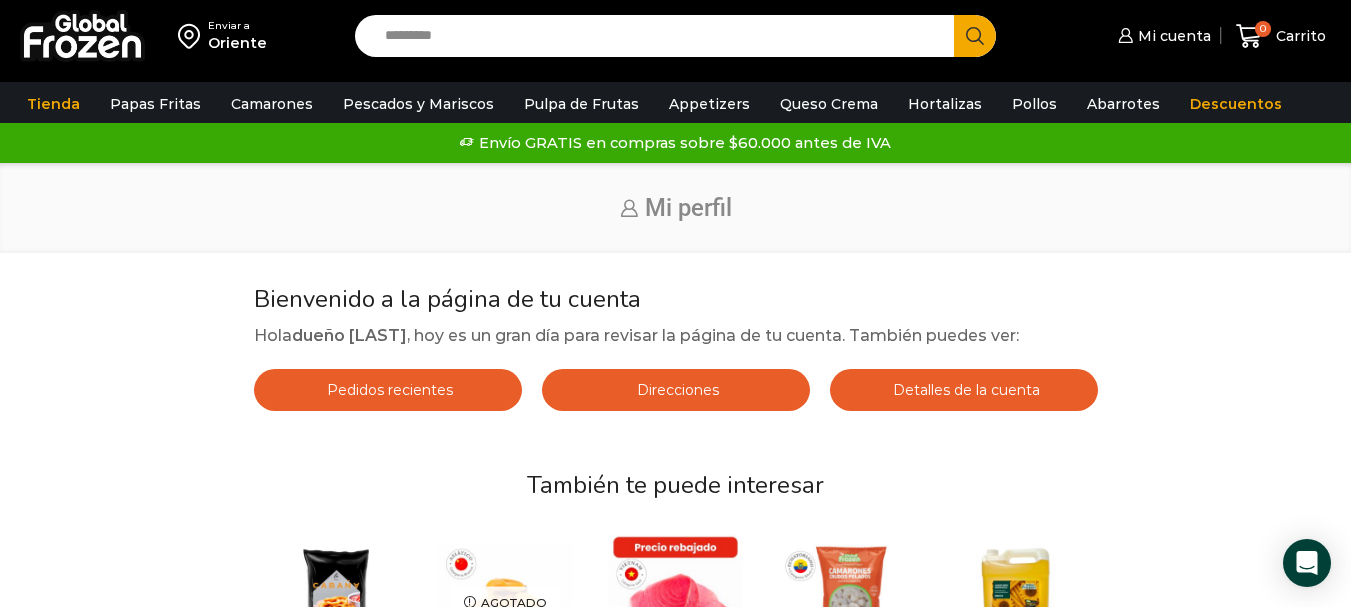 click on "Pedidos recientes" at bounding box center [387, 390] 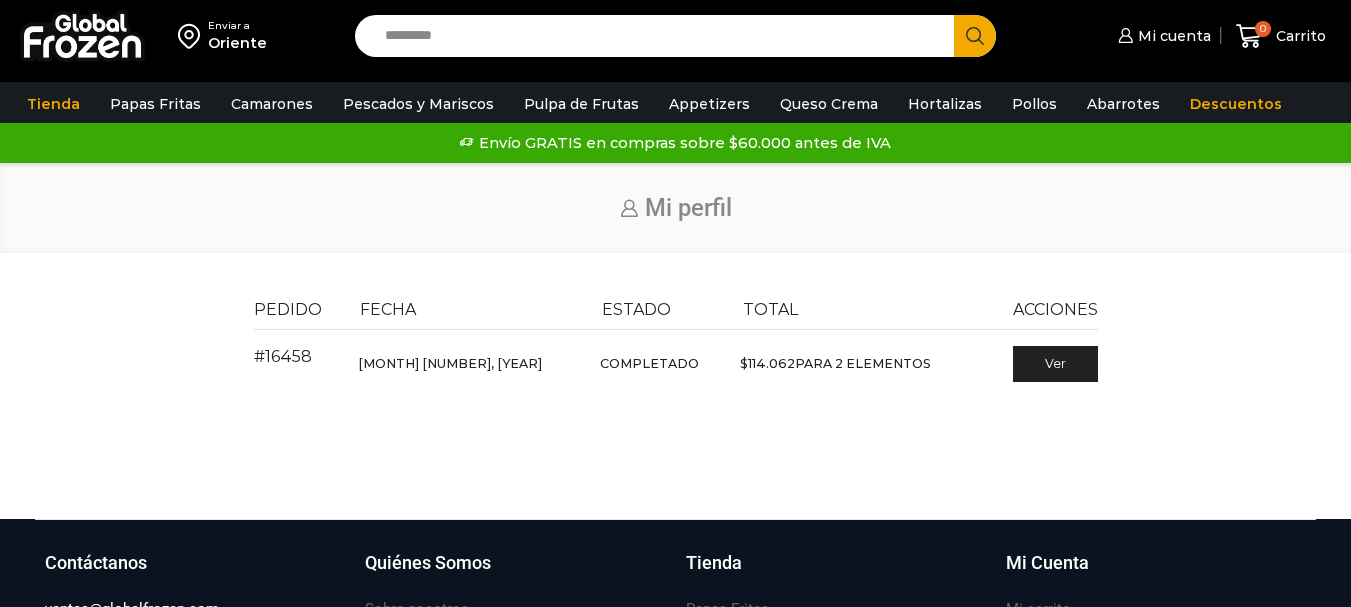 scroll, scrollTop: 0, scrollLeft: 0, axis: both 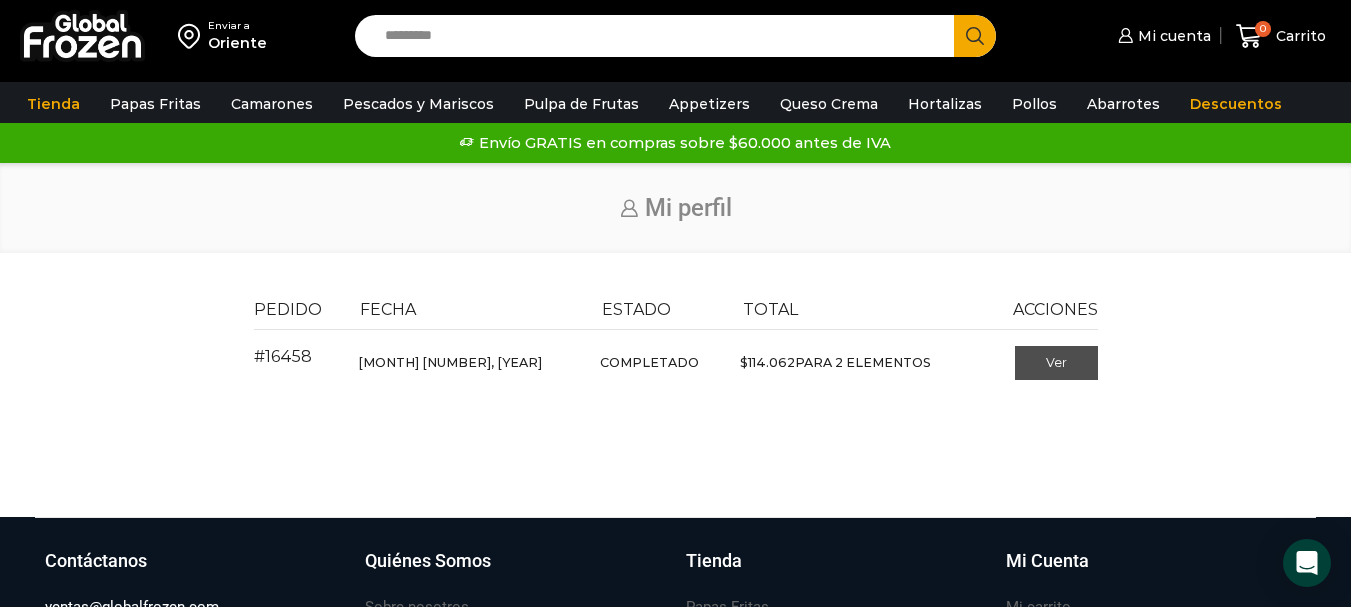 click on "Ver" at bounding box center (1056, 363) 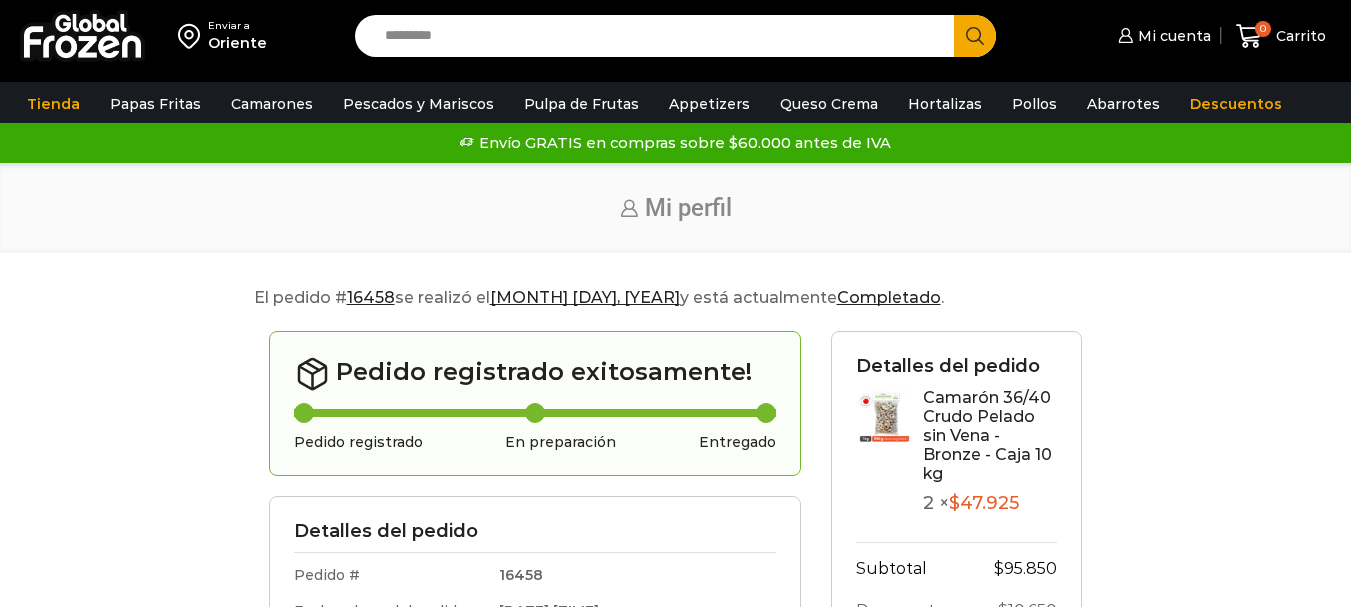scroll, scrollTop: 0, scrollLeft: 0, axis: both 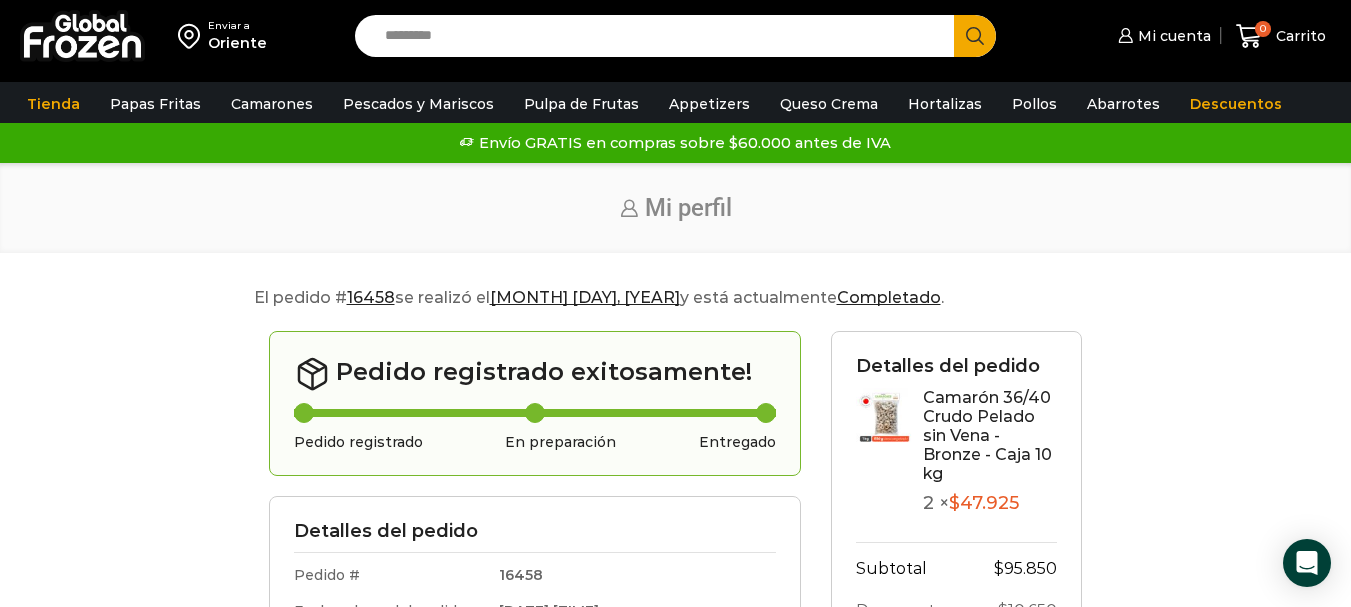 click at bounding box center [884, 416] 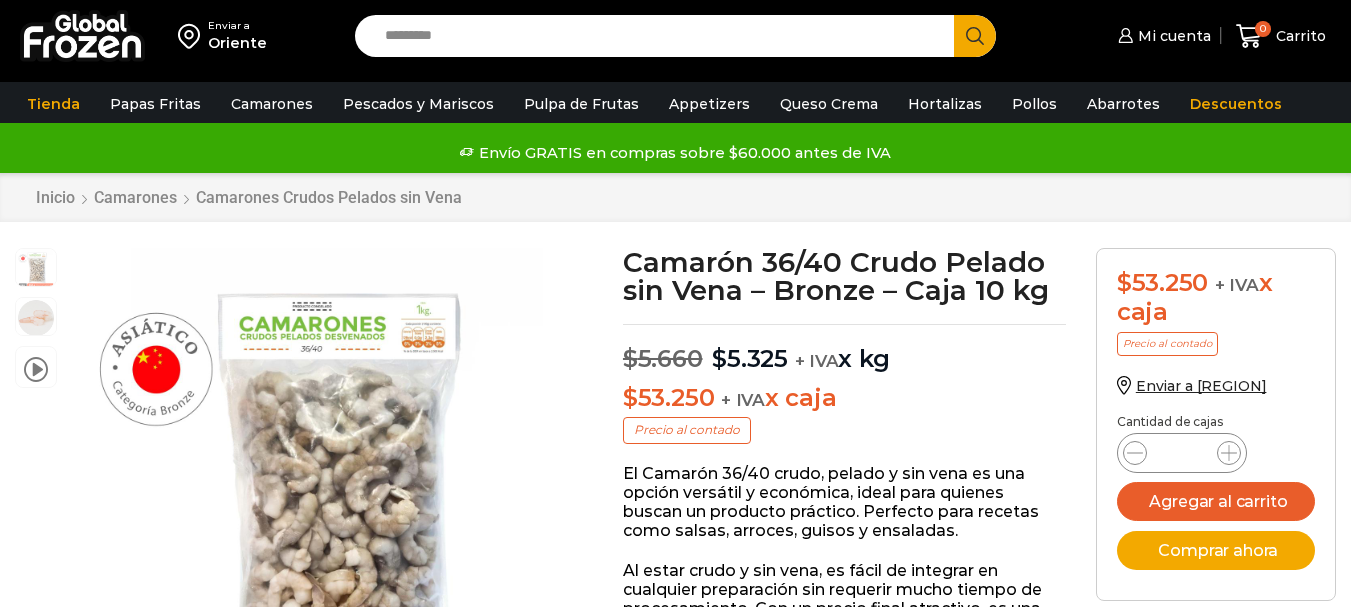 scroll, scrollTop: 1, scrollLeft: 0, axis: vertical 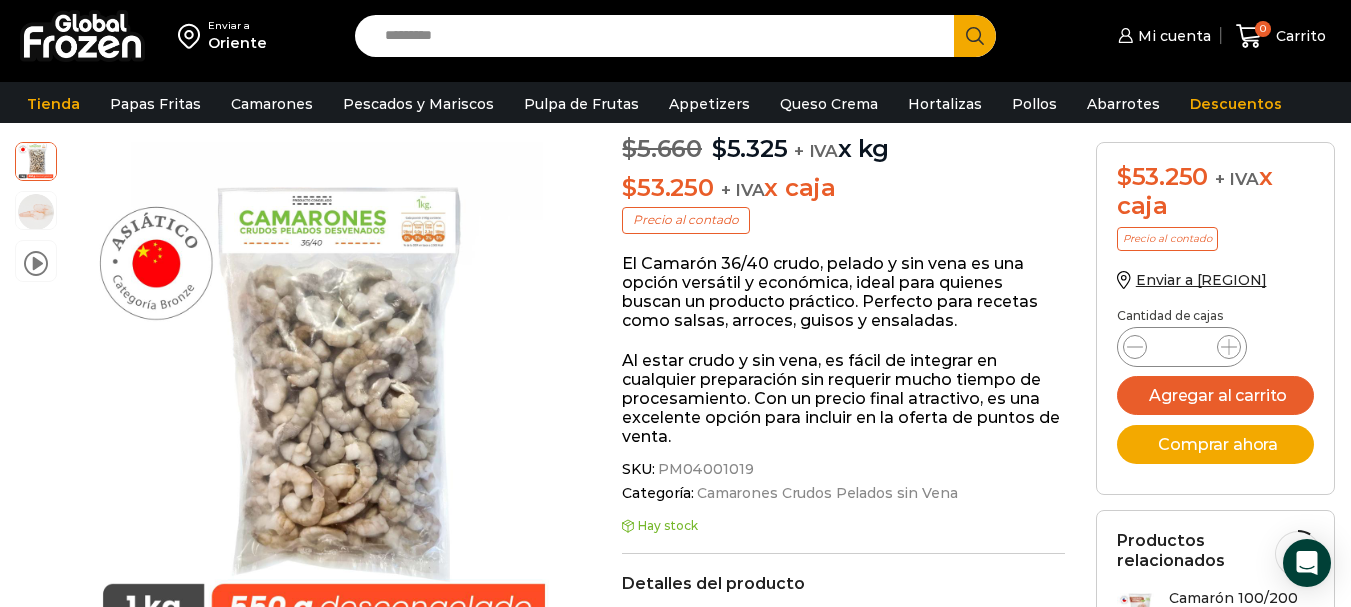 drag, startPoint x: 1365, startPoint y: 86, endPoint x: 1364, endPoint y: 126, distance: 40.012497 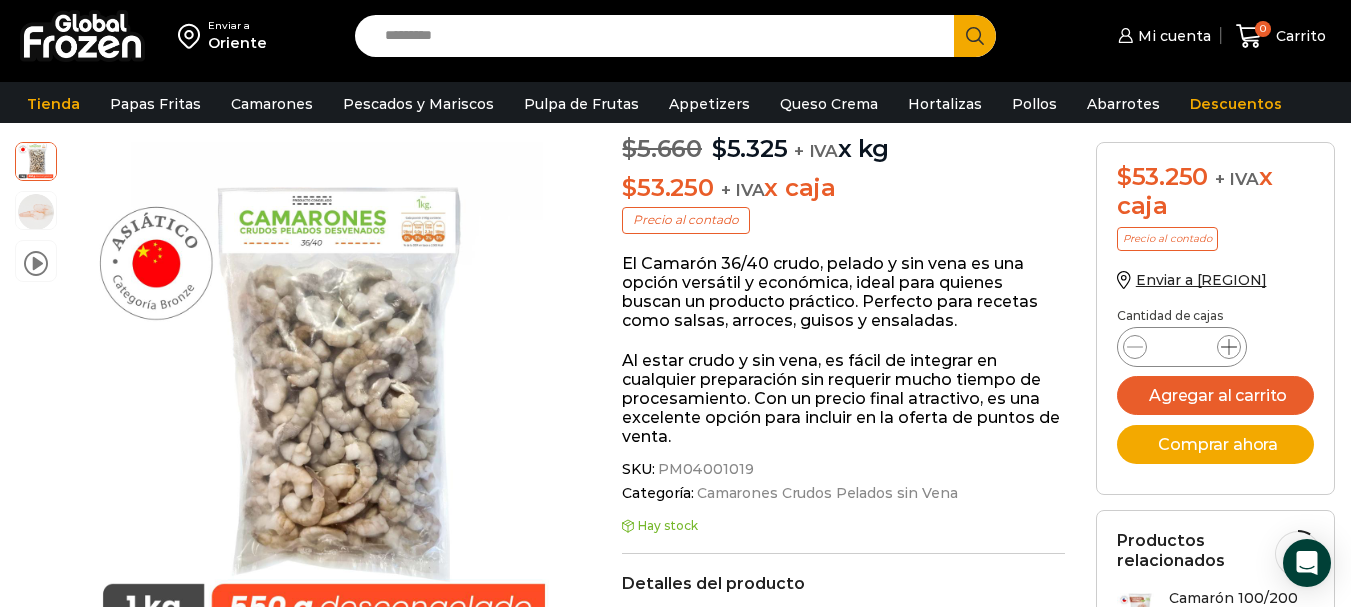 click 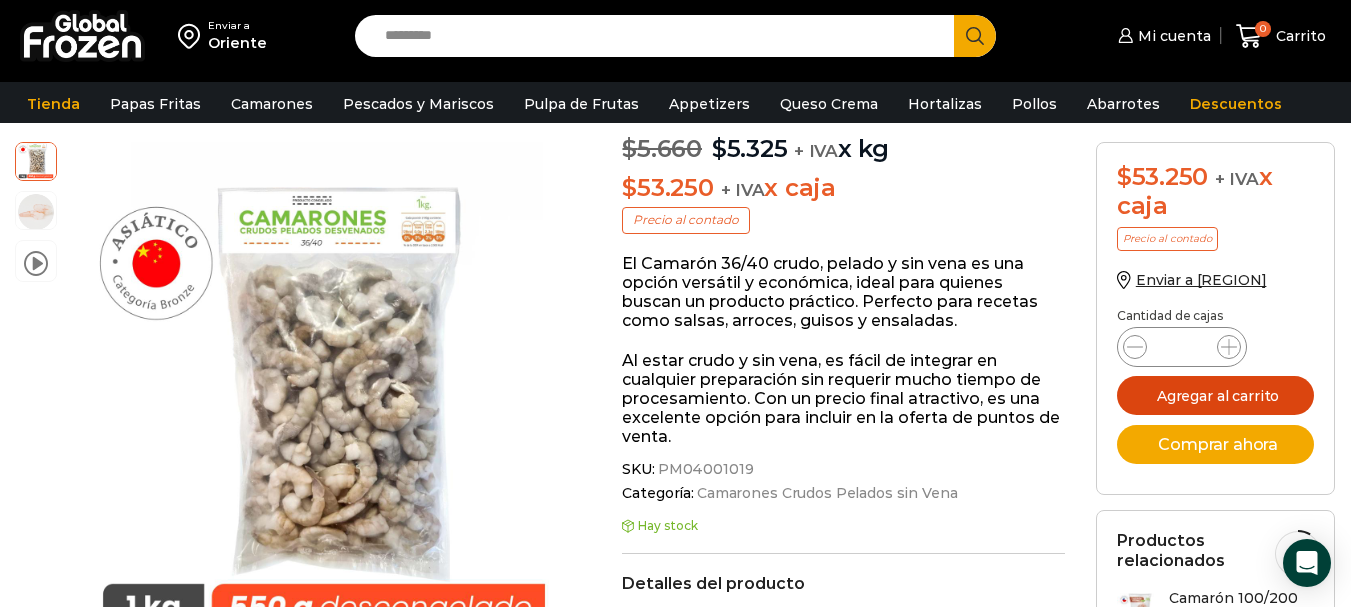 click on "Agregar al carrito" at bounding box center (1216, 395) 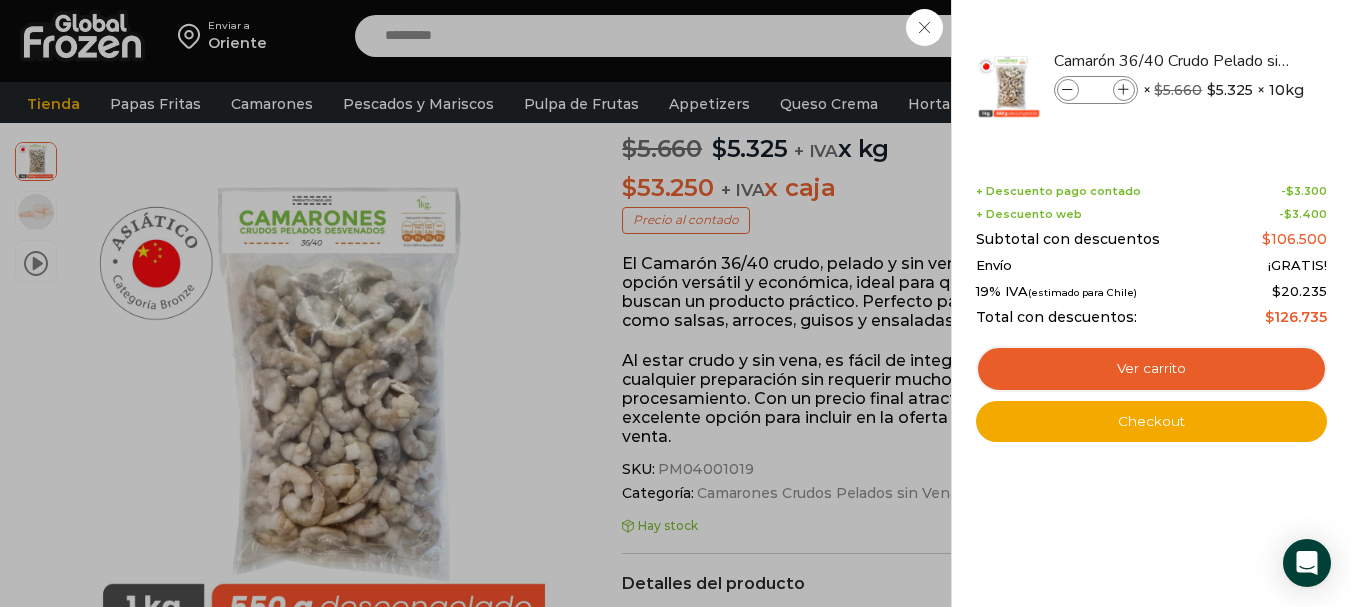 click on "2
Carrito
2
2
Shopping Cart
*" at bounding box center (1281, 36) 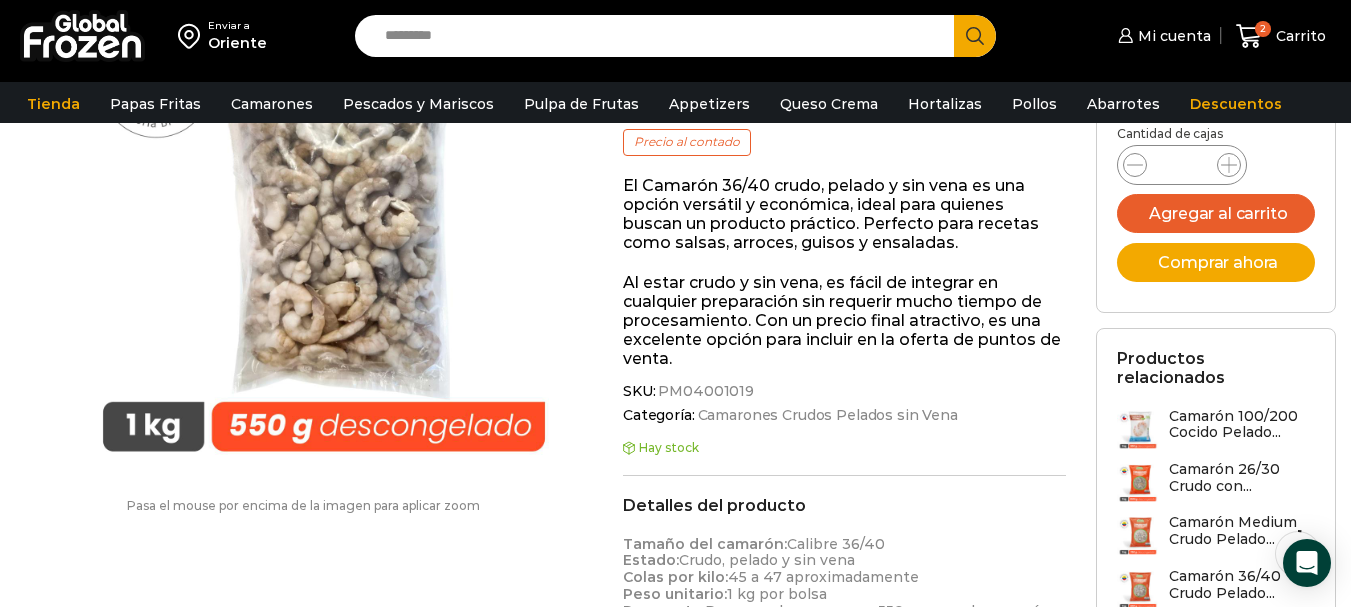 scroll, scrollTop: 0, scrollLeft: 0, axis: both 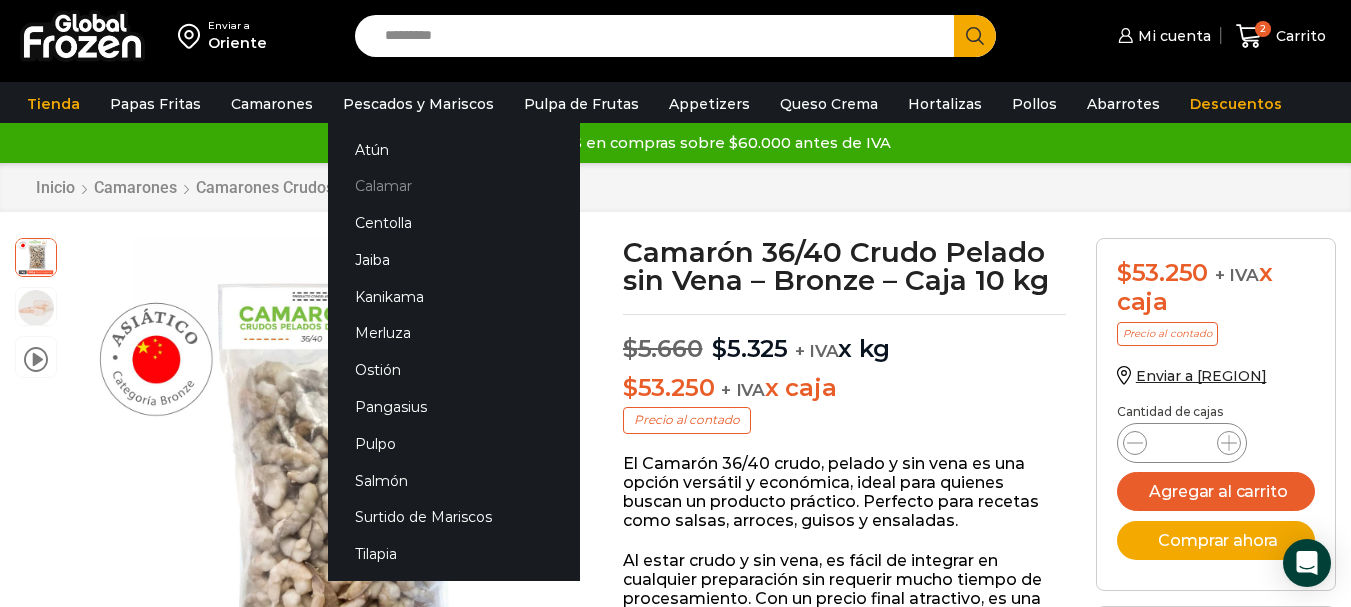 click on "Calamar" at bounding box center [454, 186] 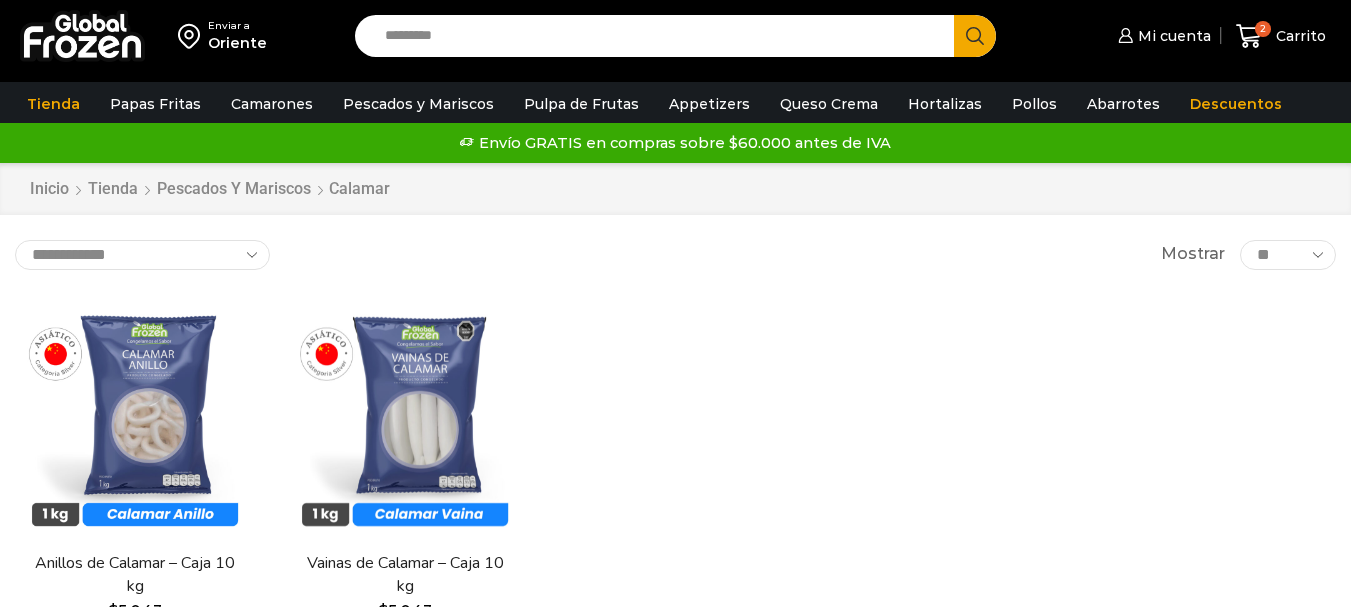 scroll, scrollTop: 0, scrollLeft: 0, axis: both 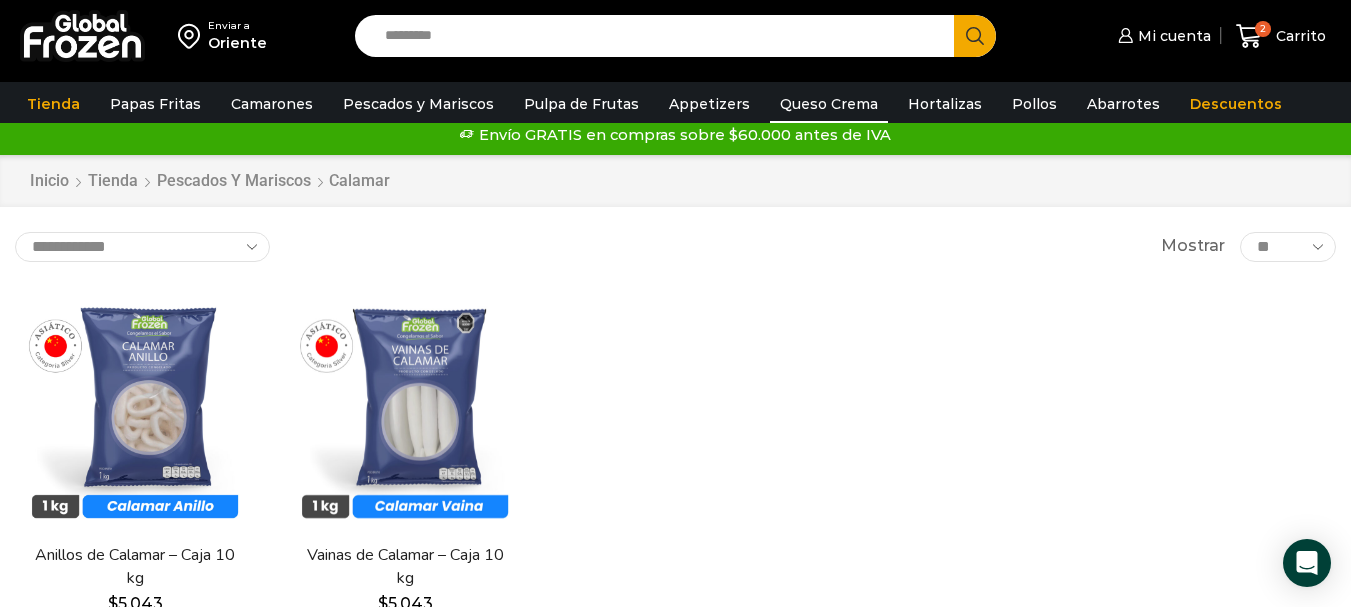 click on "Queso Crema" at bounding box center (829, 104) 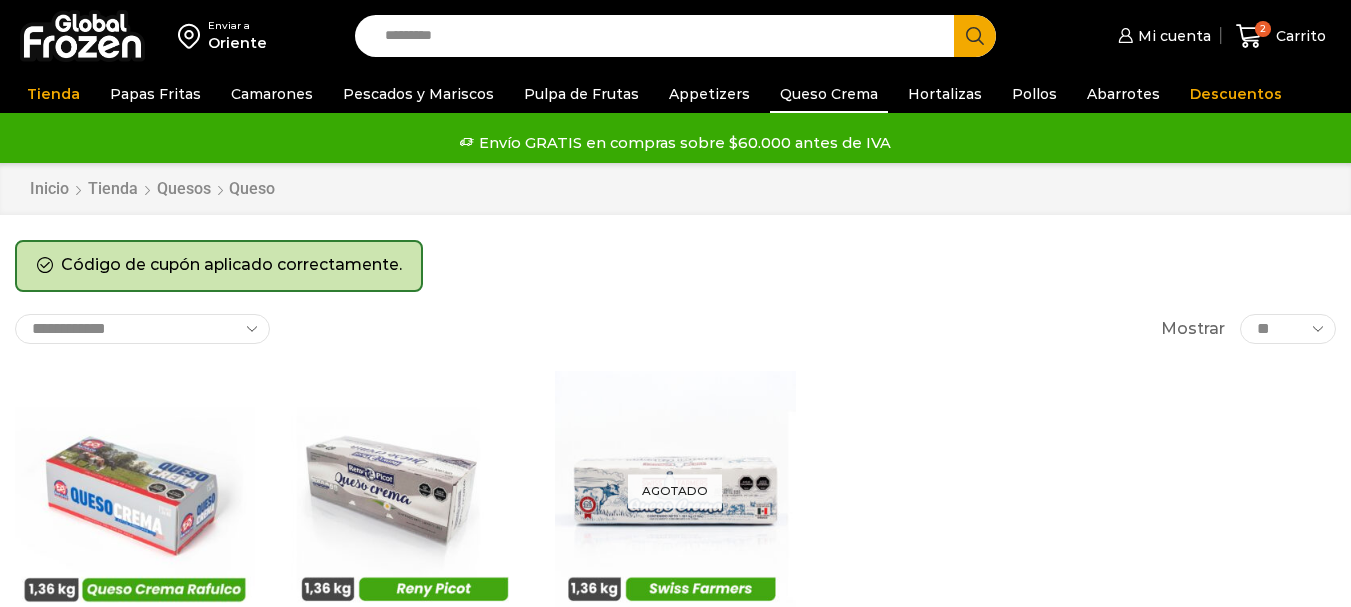 scroll, scrollTop: 0, scrollLeft: 0, axis: both 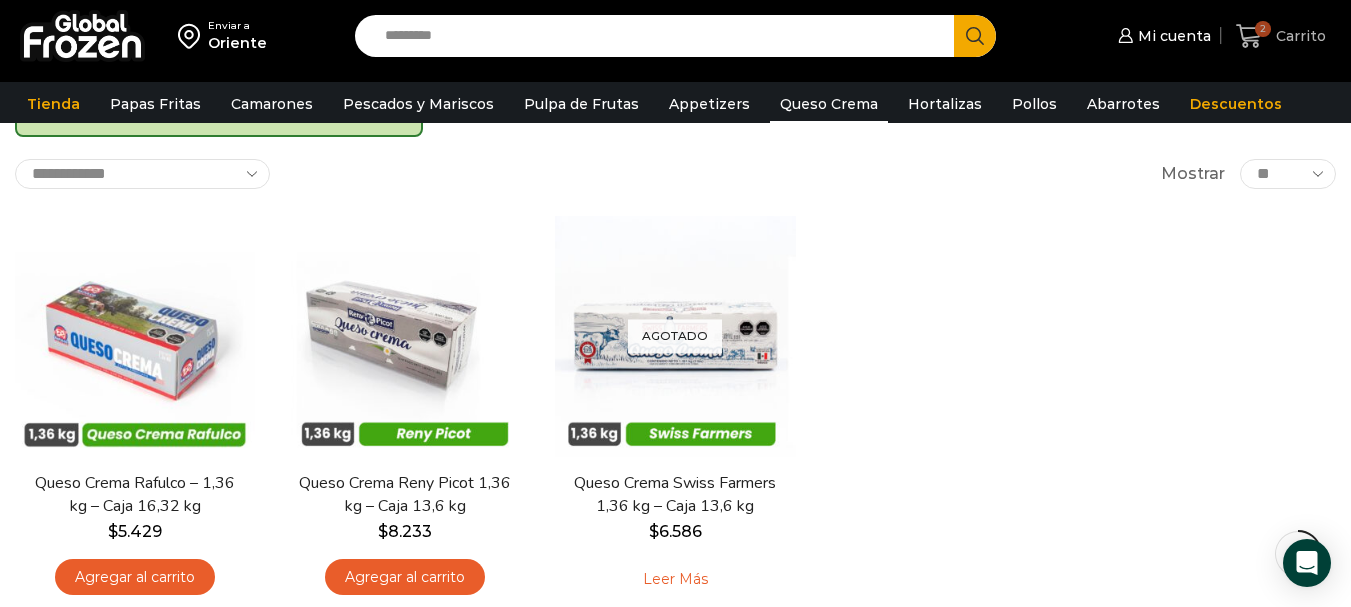 click on "Carrito" at bounding box center (1298, 36) 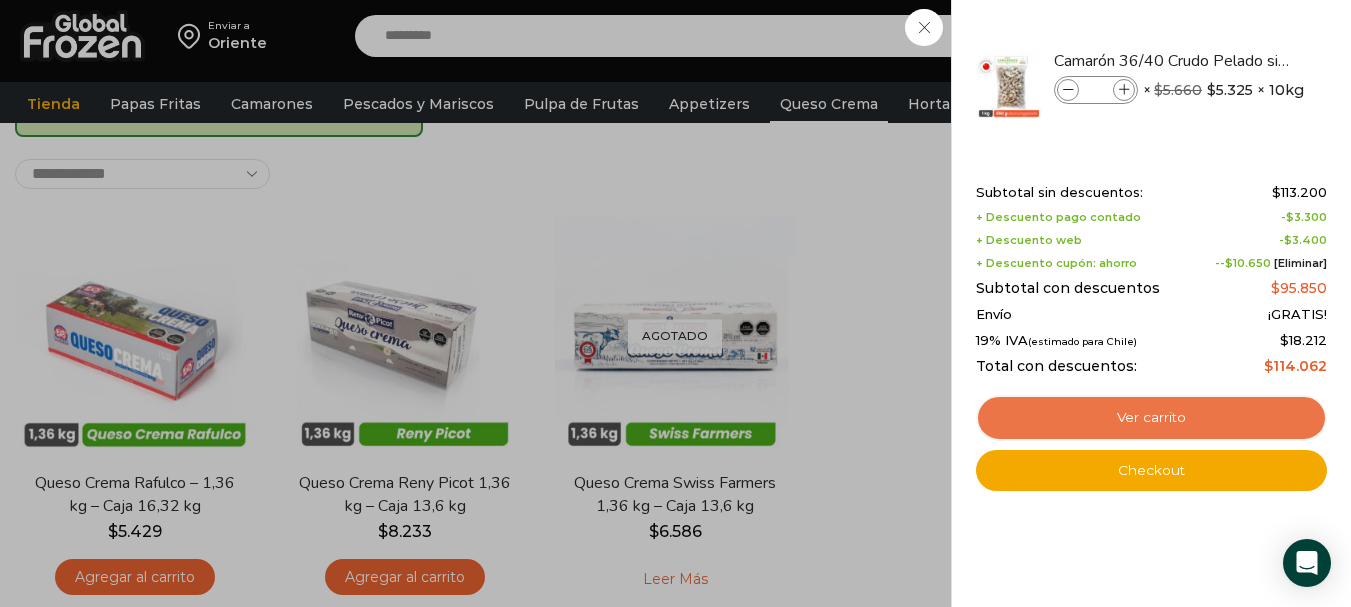 click on "Ver carrito" at bounding box center [1151, 418] 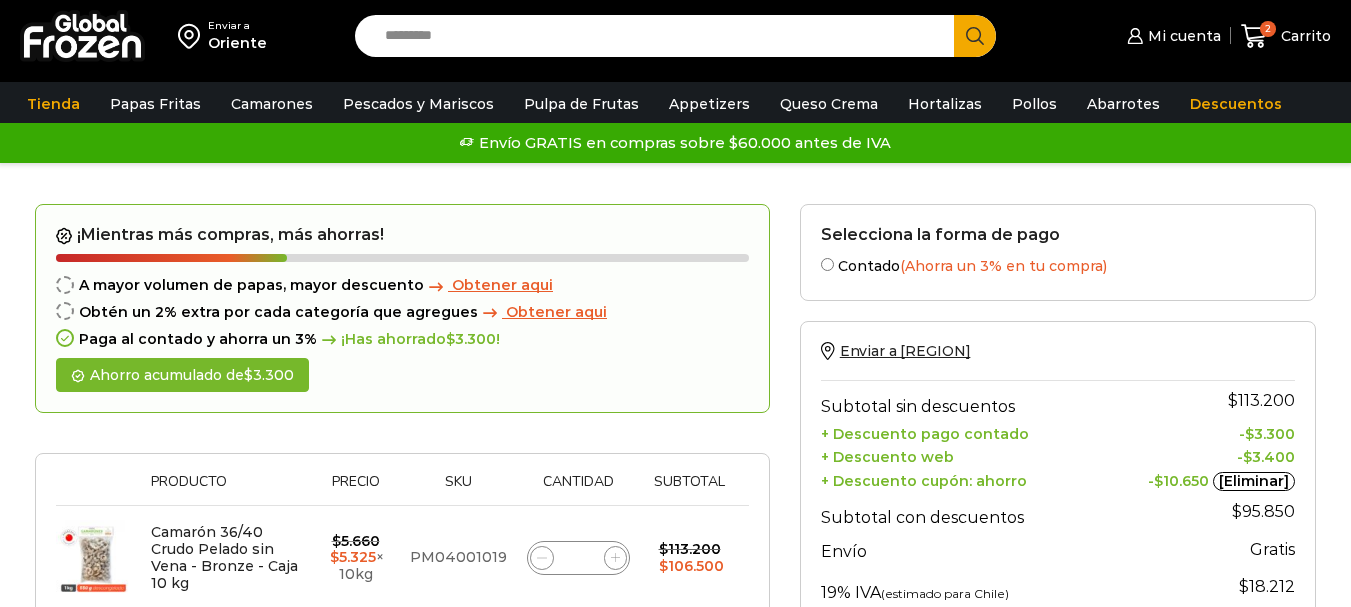 scroll, scrollTop: 0, scrollLeft: 0, axis: both 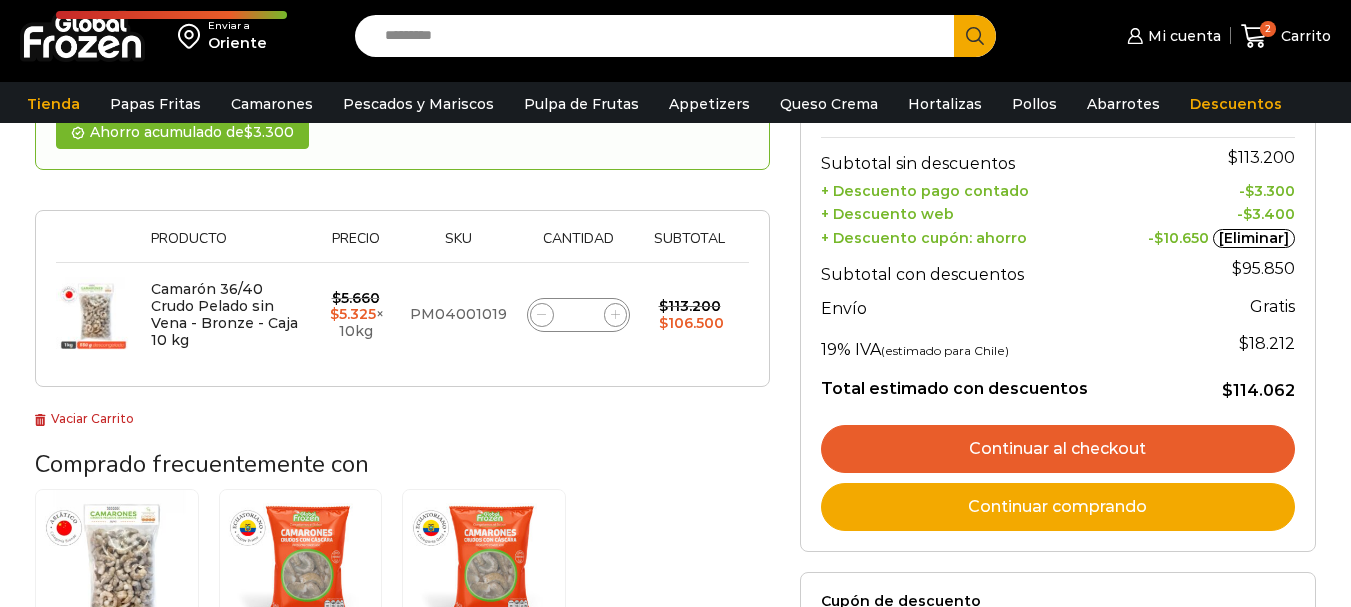 click on "Continuar al checkout" at bounding box center (1058, 449) 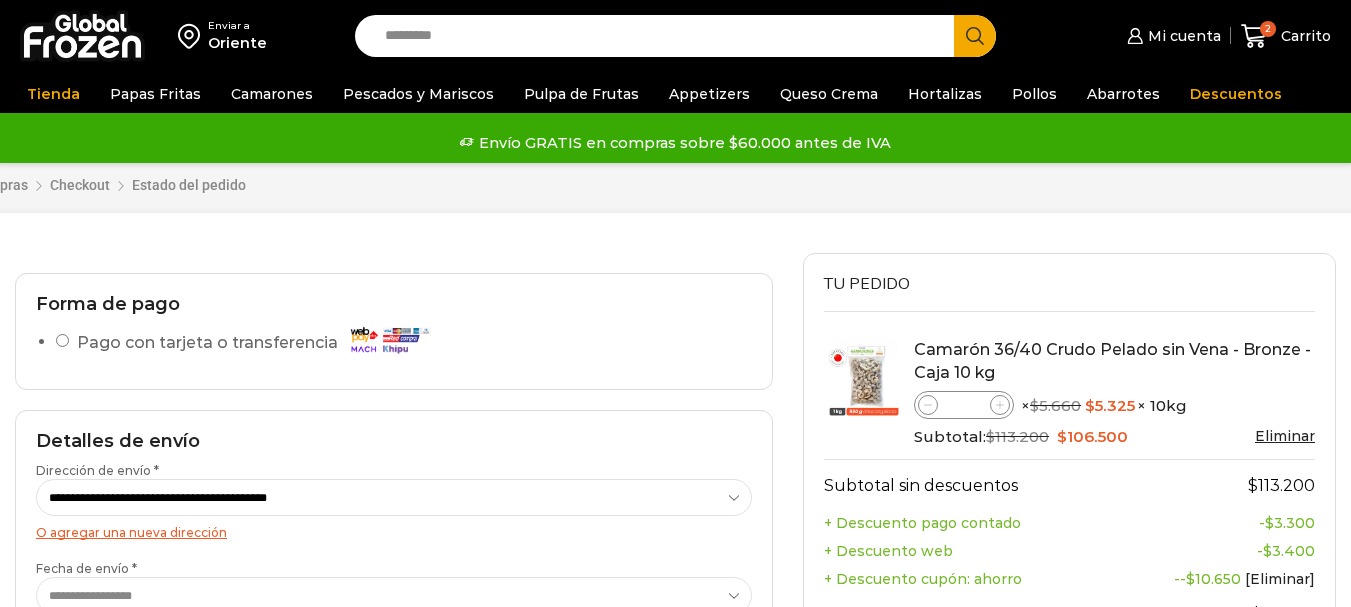 scroll, scrollTop: 0, scrollLeft: 0, axis: both 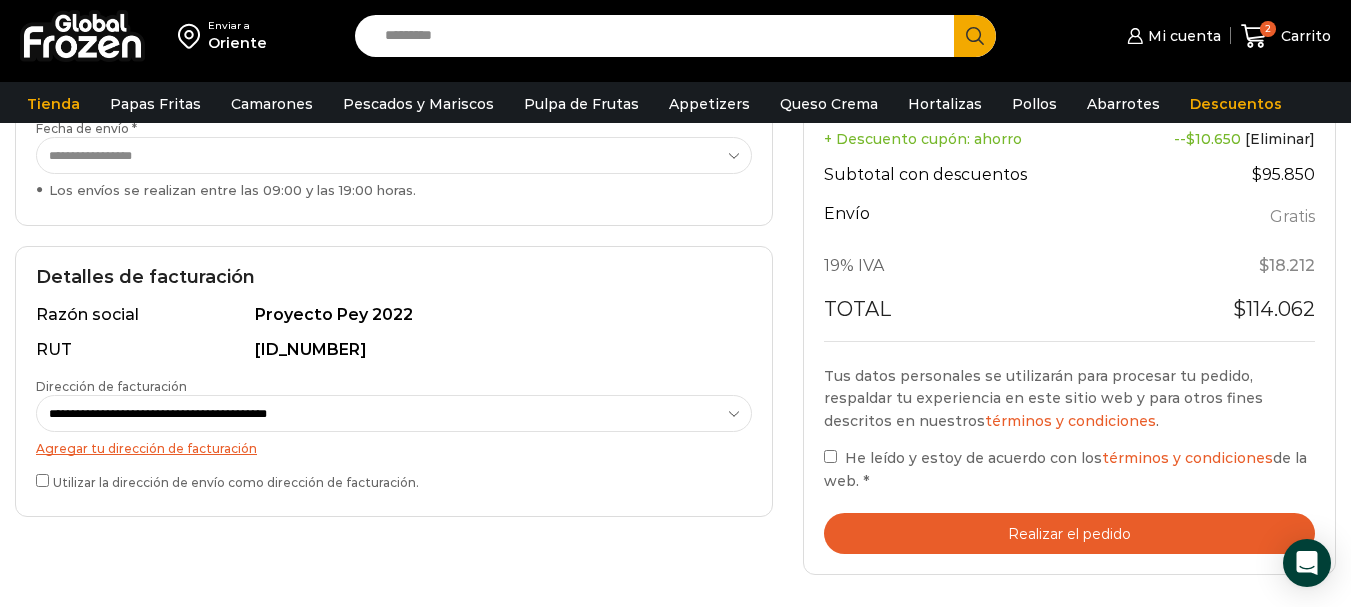click on "Realizar el pedido" at bounding box center [1069, 533] 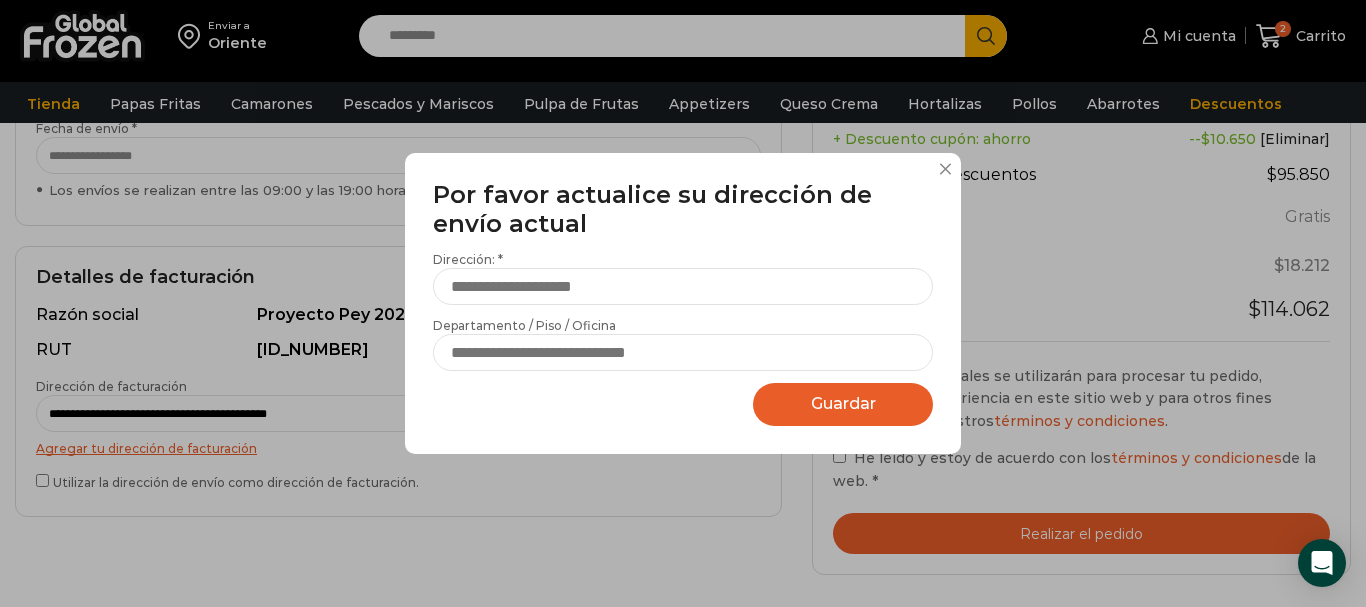 click at bounding box center (945, 169) 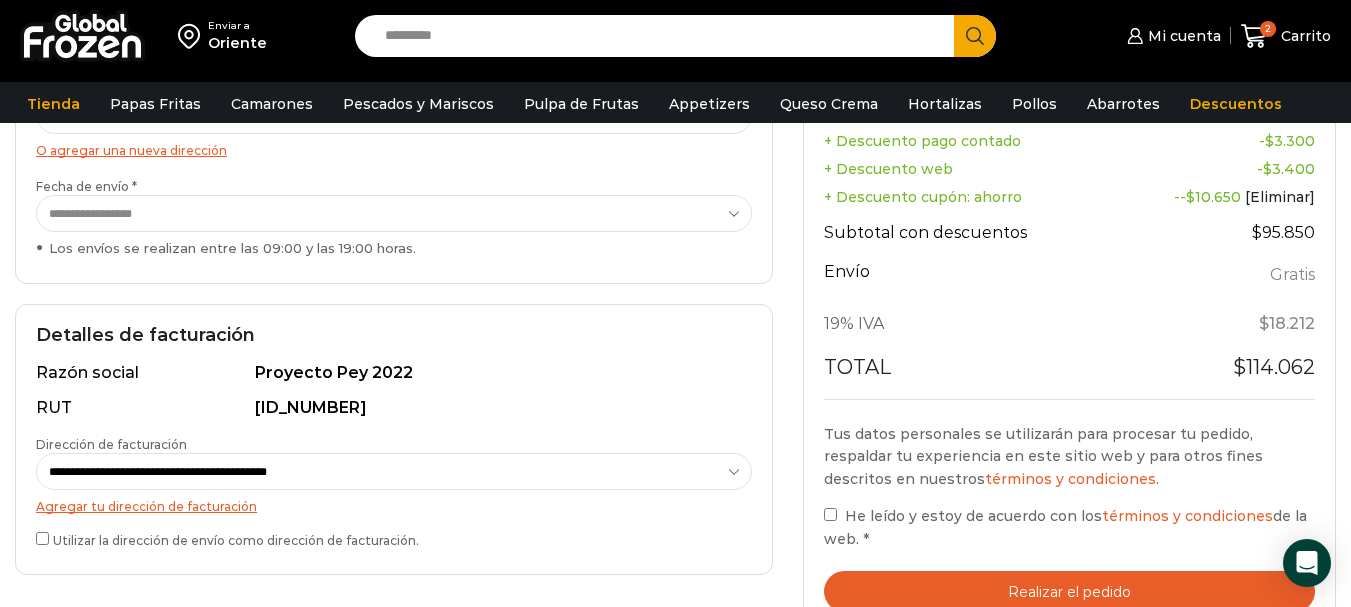 scroll, scrollTop: 430, scrollLeft: 0, axis: vertical 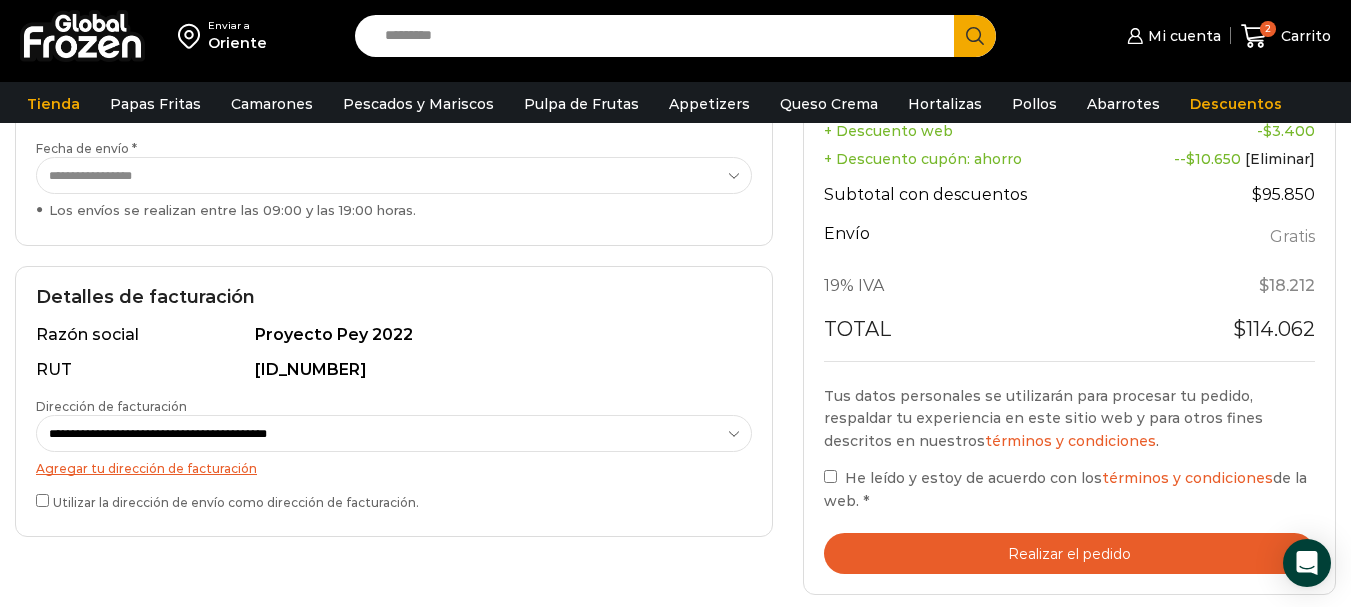 click on "Realizar el pedido" at bounding box center [1069, 553] 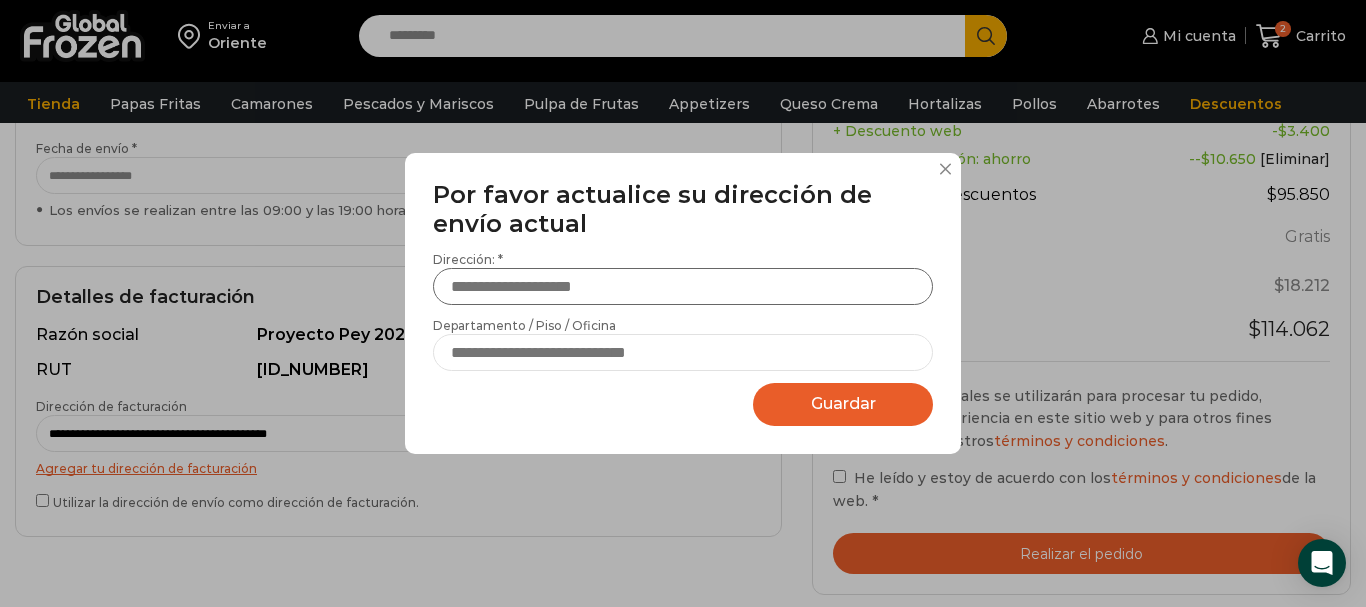 click on "Dirección: *" at bounding box center [683, 286] 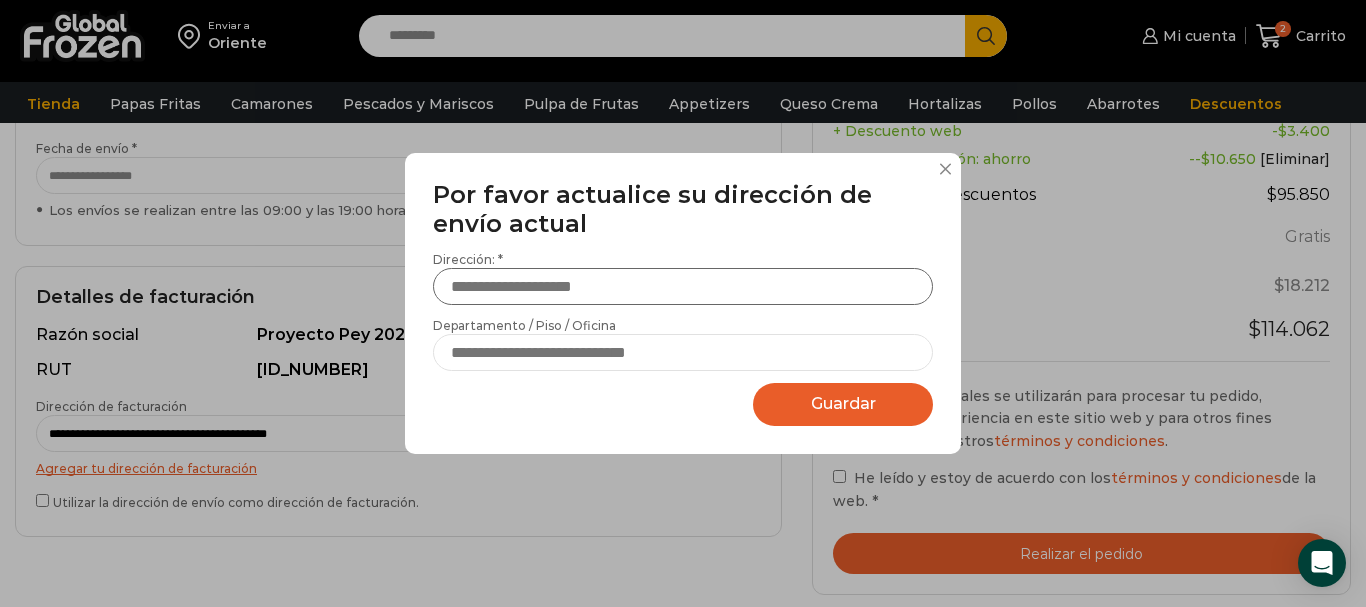 type on "**********" 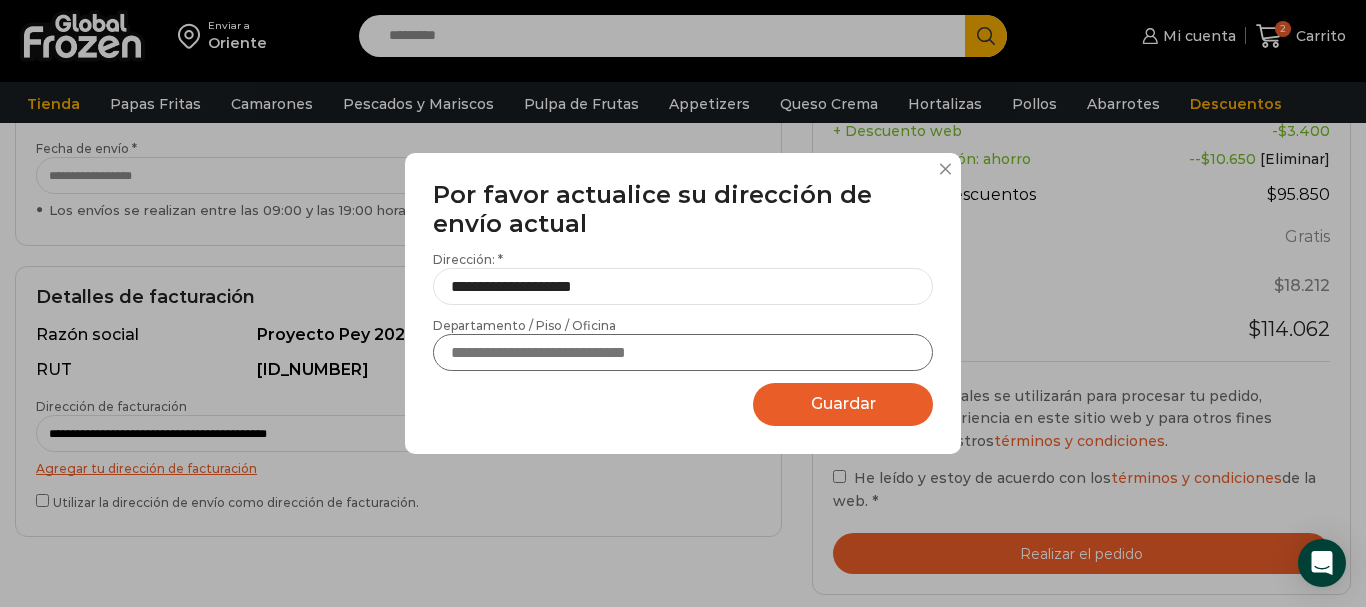 click on "Departamento / Piso / Oficina" at bounding box center (683, 352) 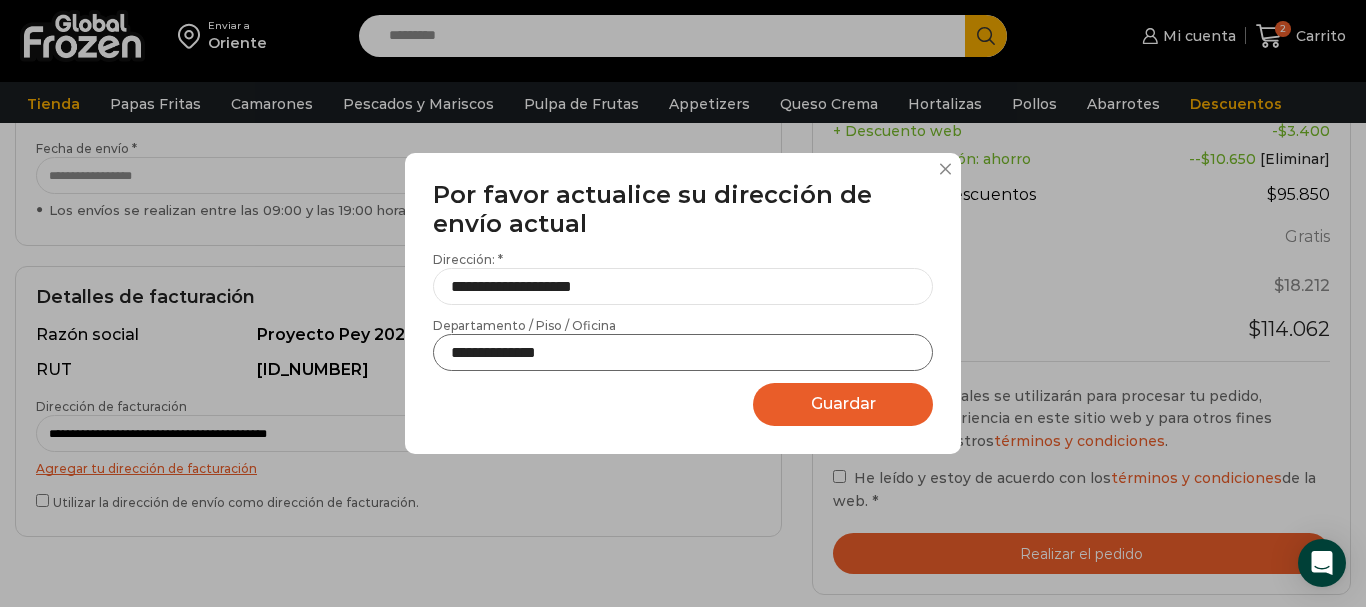 type on "**********" 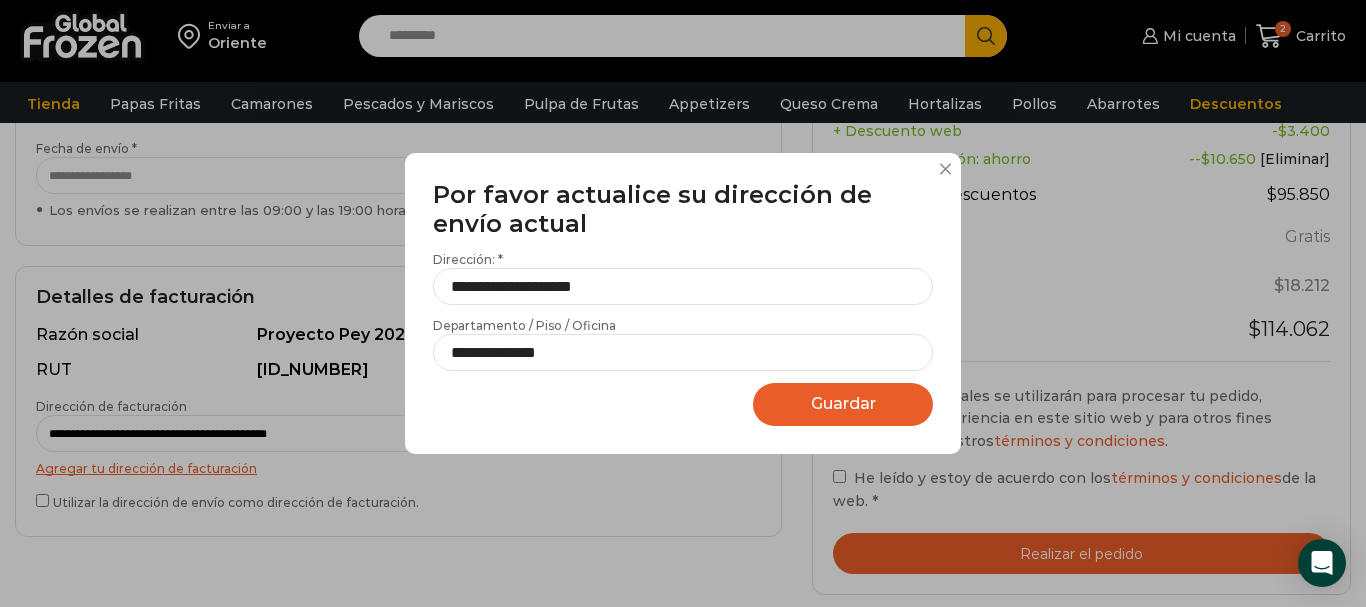 click on "Guardar" at bounding box center (843, 403) 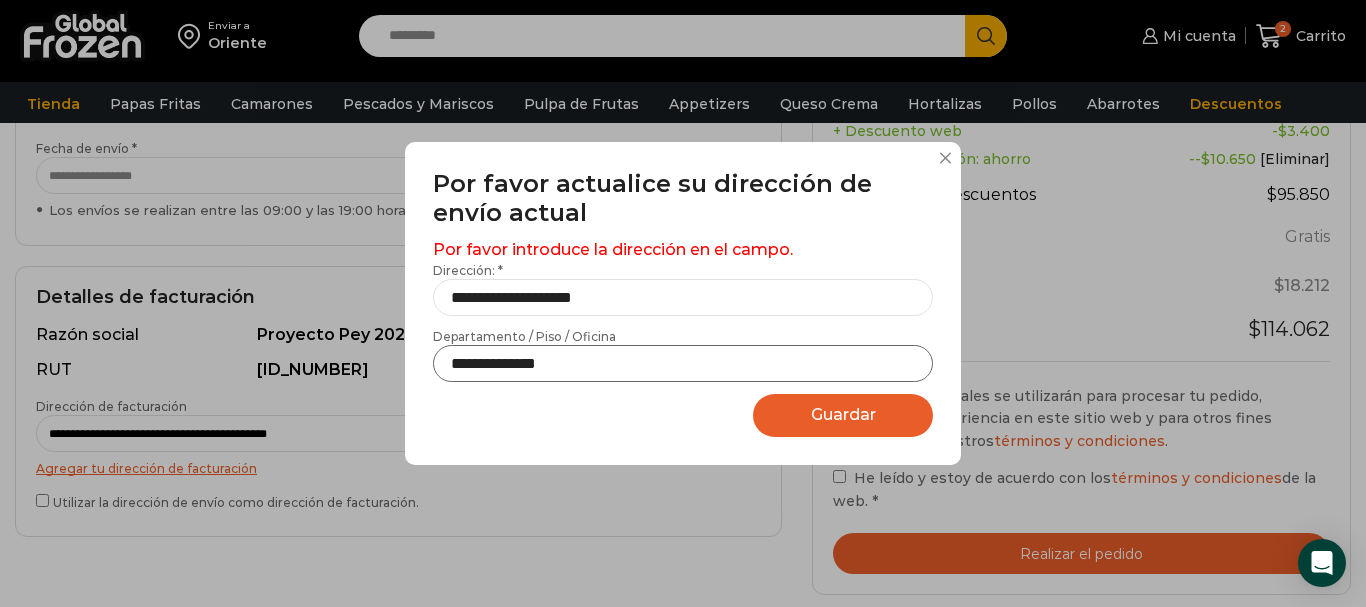 click on "**********" at bounding box center (683, 363) 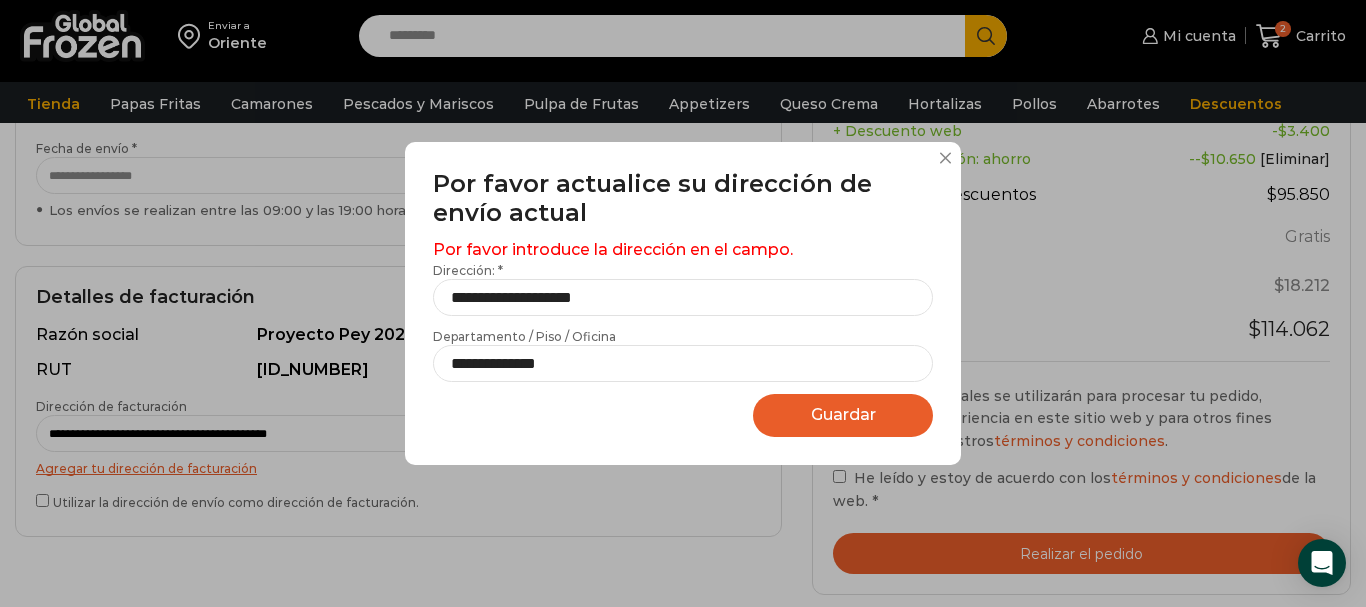 click on "**********" at bounding box center [683, 304] 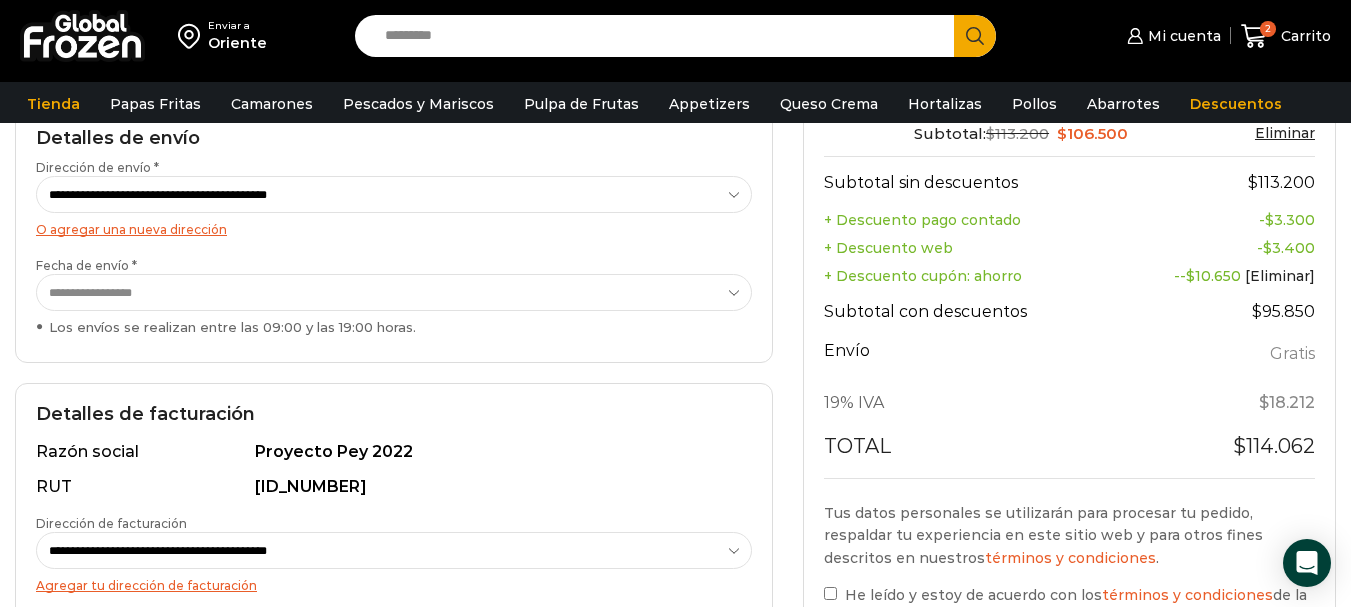 scroll, scrollTop: 166, scrollLeft: 0, axis: vertical 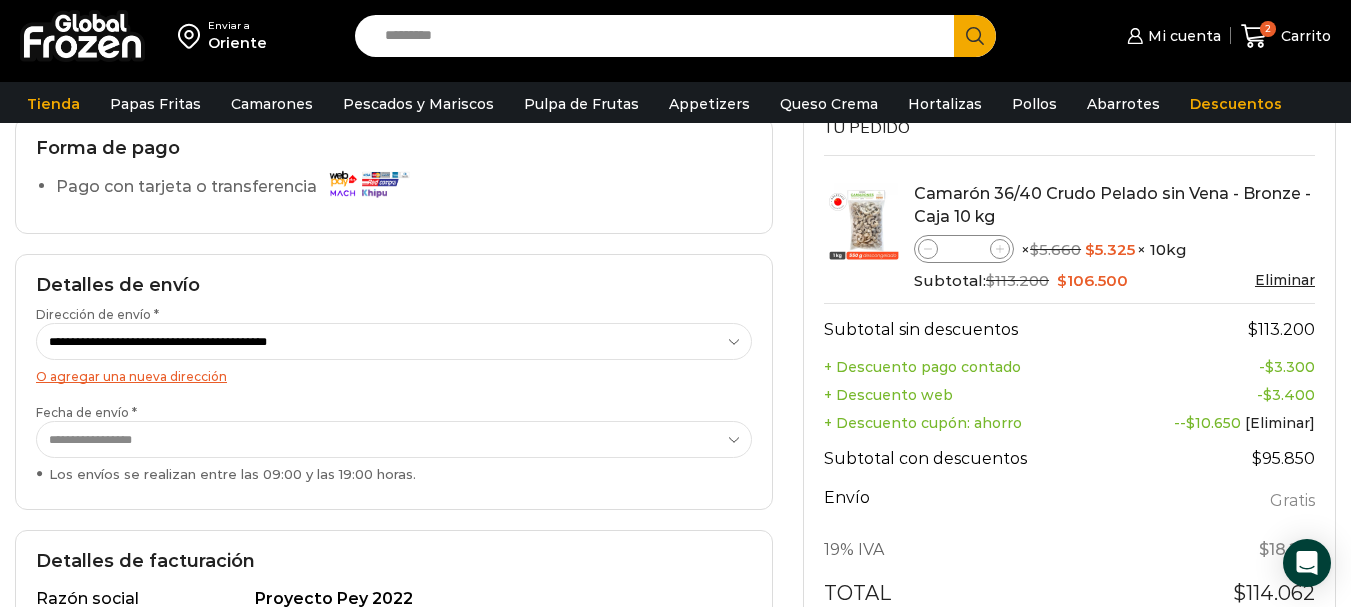 click on "**********" at bounding box center [394, 341] 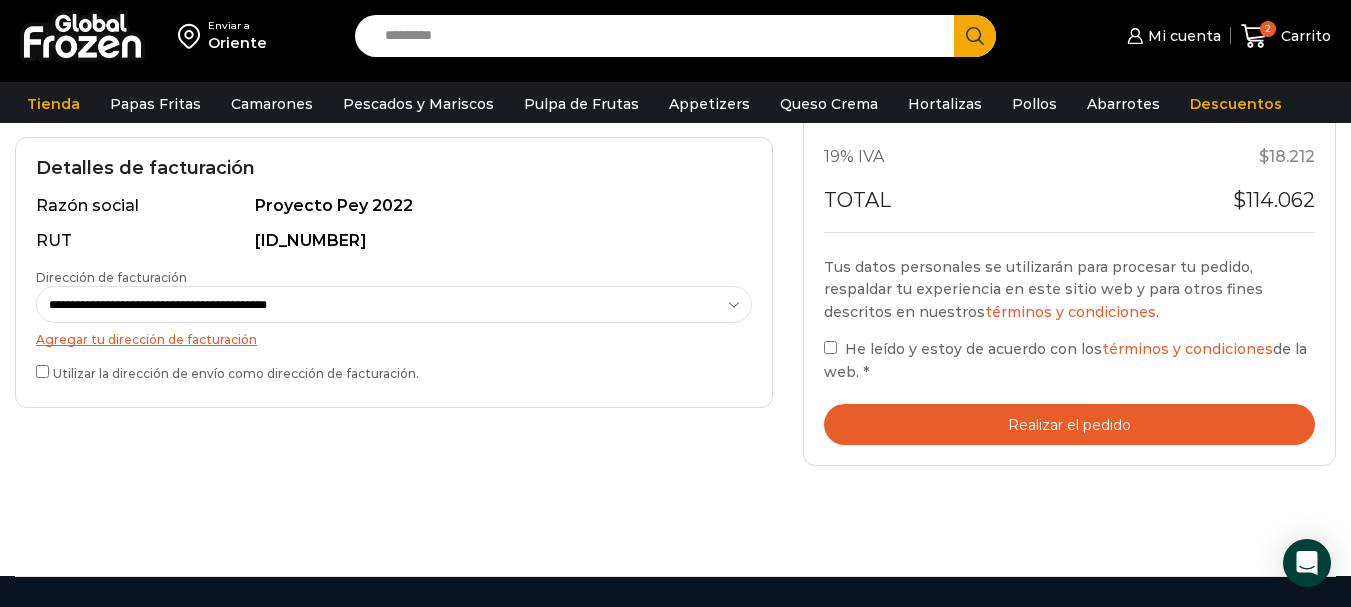 scroll, scrollTop: 564, scrollLeft: 0, axis: vertical 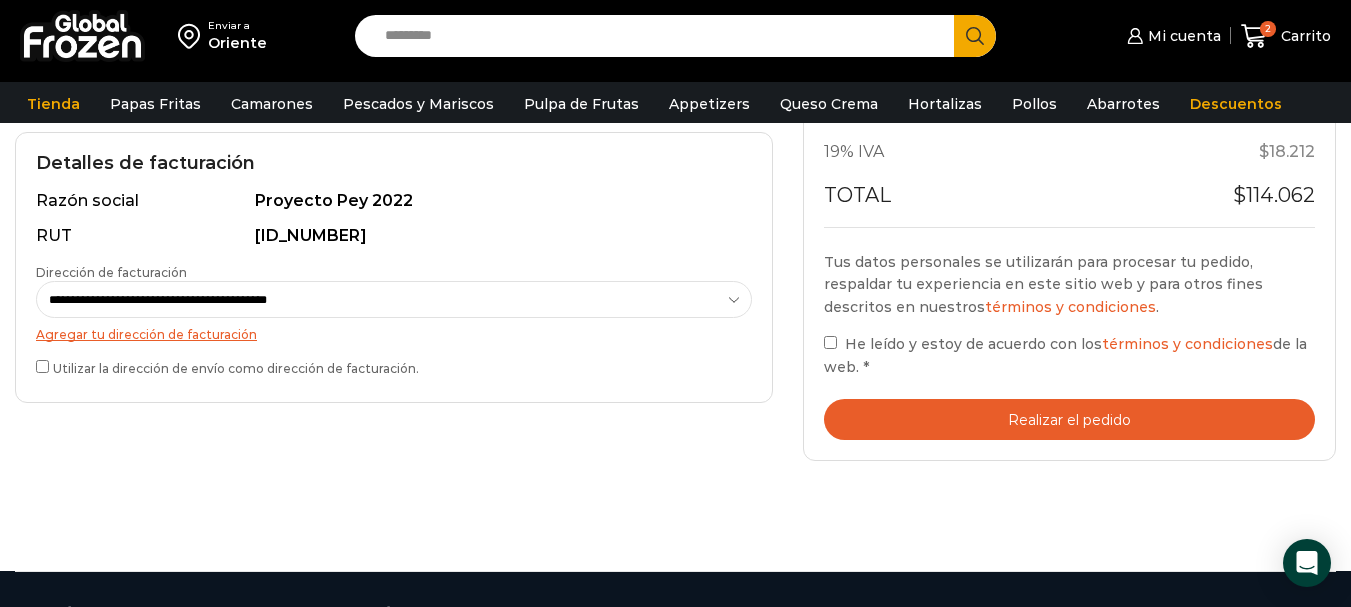 click on "**********" at bounding box center [394, 299] 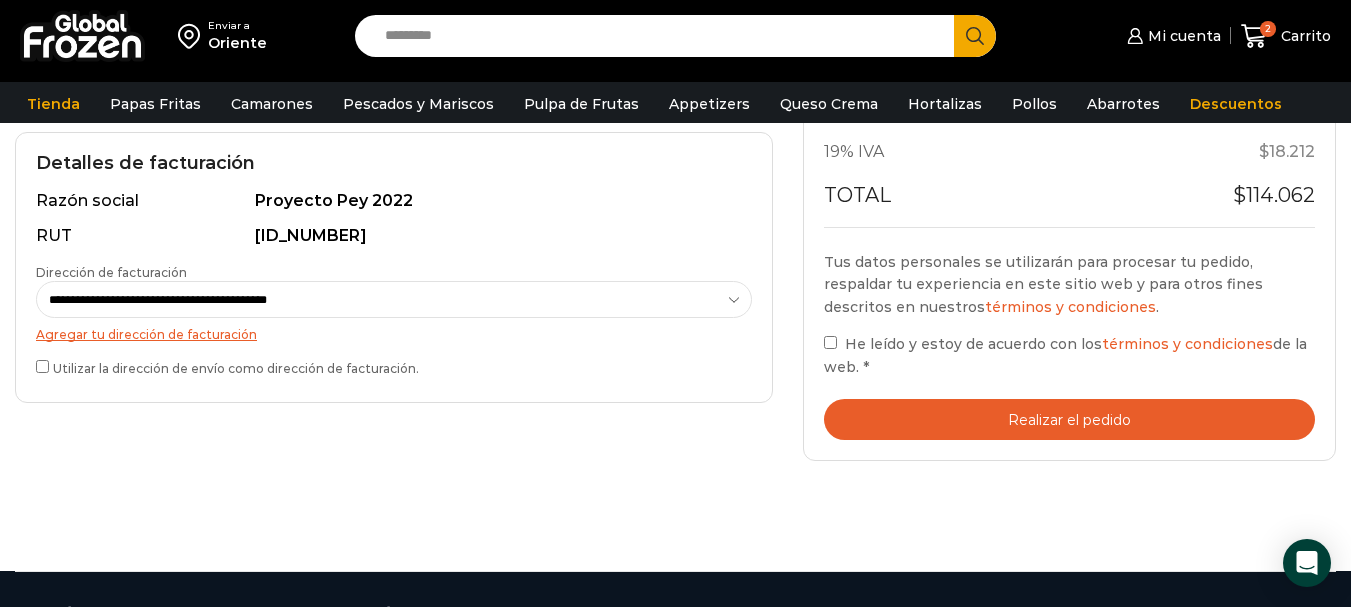 click on "Realizar el pedido" at bounding box center (1069, 419) 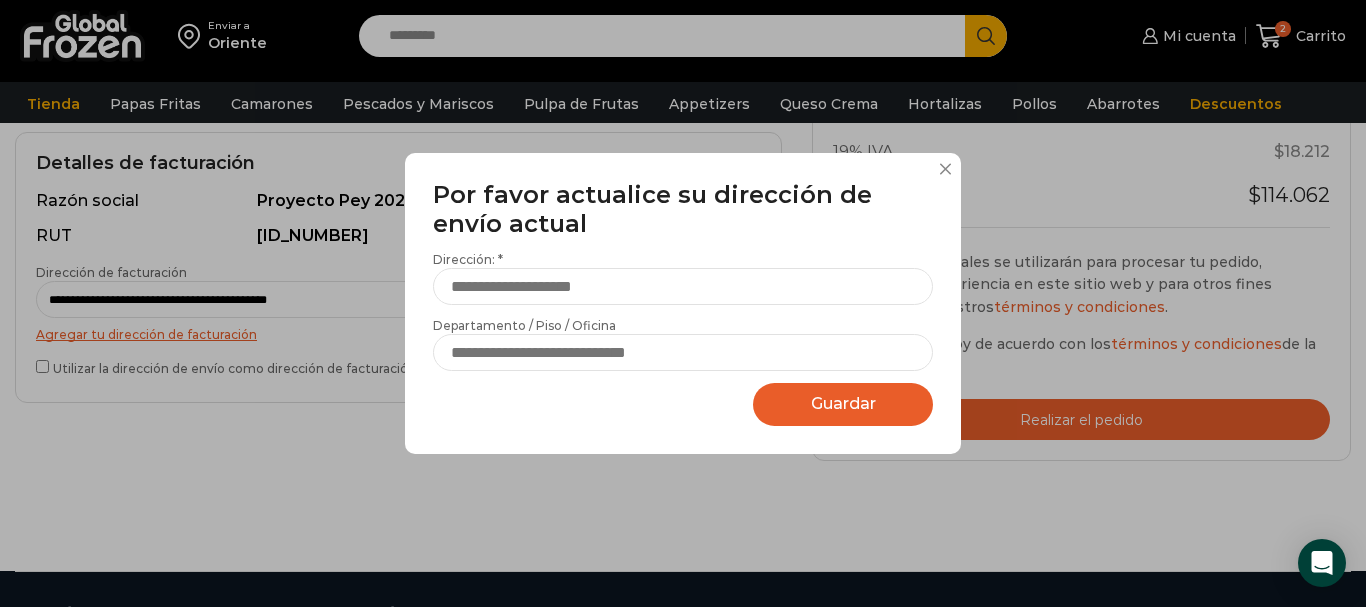 click on "Agregar dirección
Por favor actualice su dirección de envío actual
Nombre de dirección *									 *******
Dirección: *
Sin número de calle
Departamento / Piso / Oficina
Marcar como dirección predeterminada
Esta es la dirección de facturación
Street
U_DCO
ZipCode
City
County
Country
Guardar Guardando..." at bounding box center [683, 303] 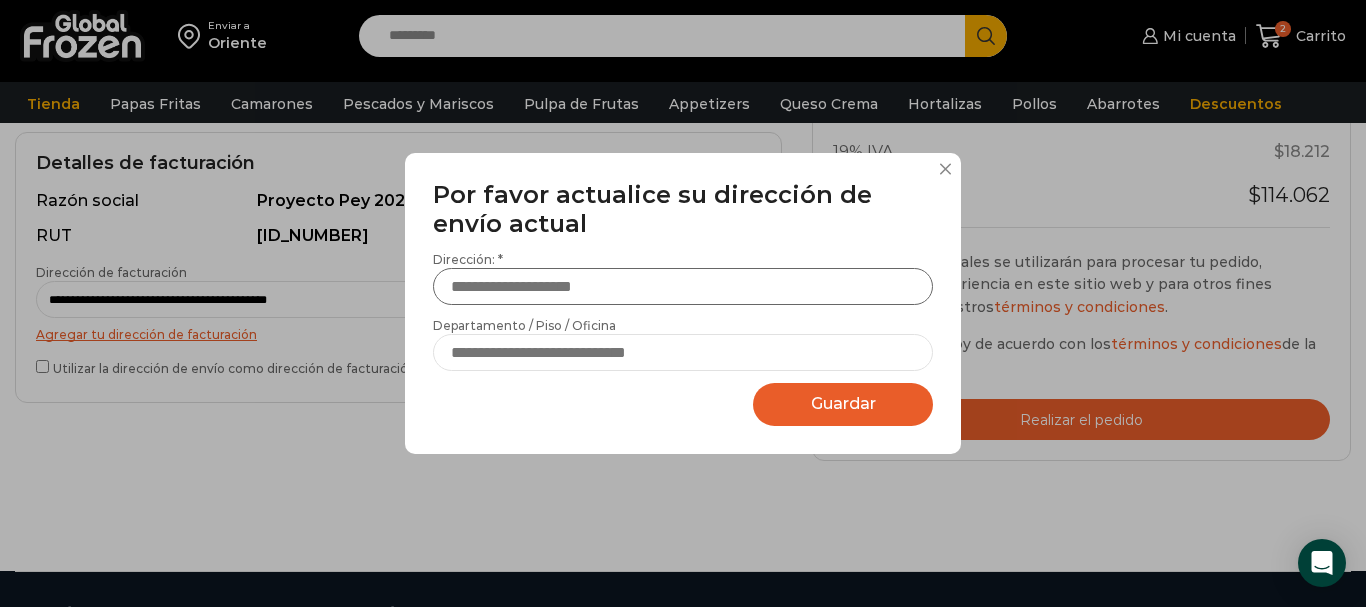 click on "Dirección: *" at bounding box center (683, 286) 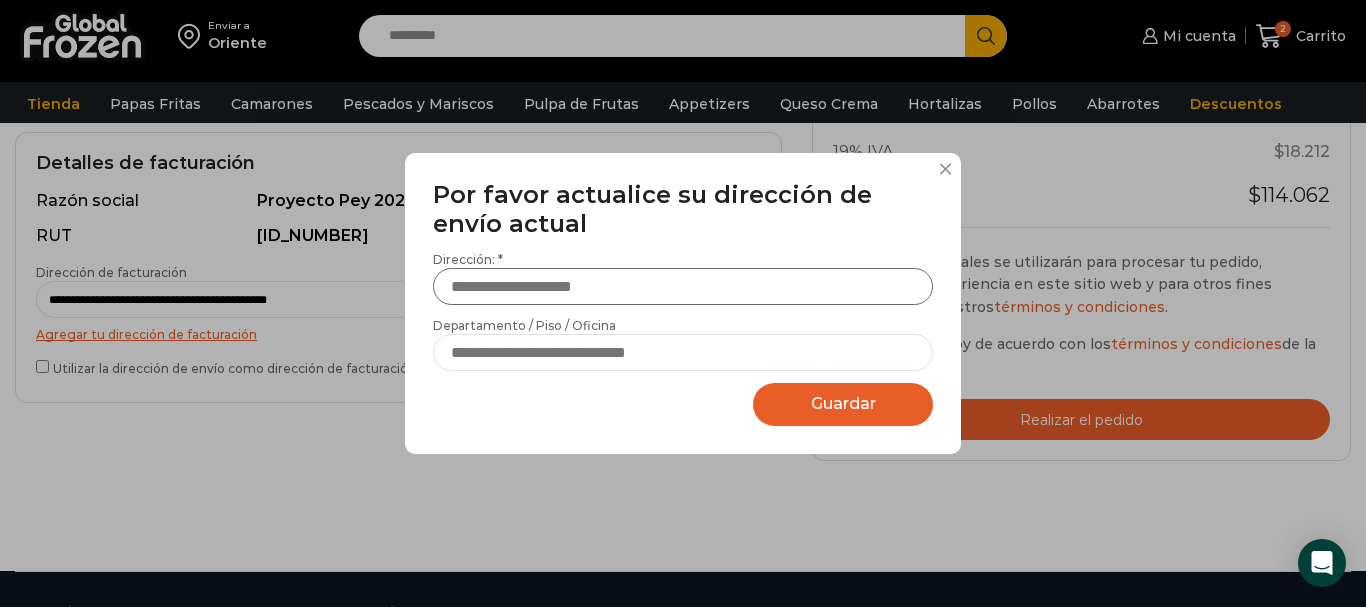 click on "Dirección: *" at bounding box center [683, 286] 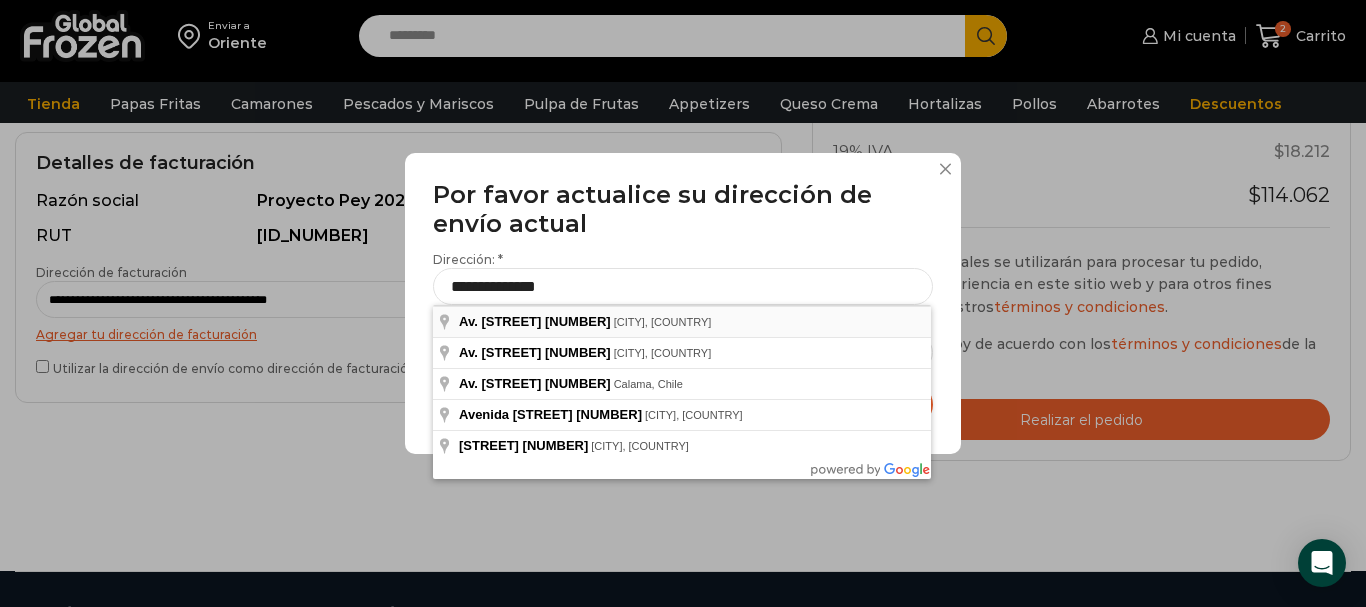 type on "**********" 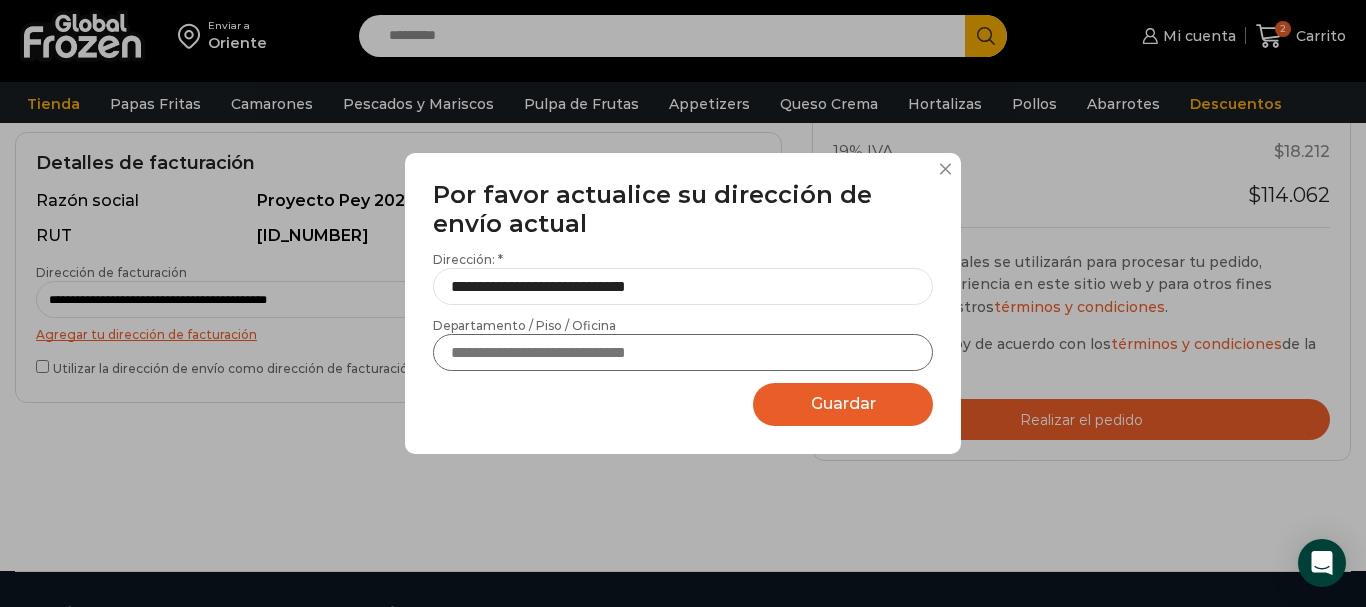 click on "Departamento / Piso / Oficina" at bounding box center (683, 352) 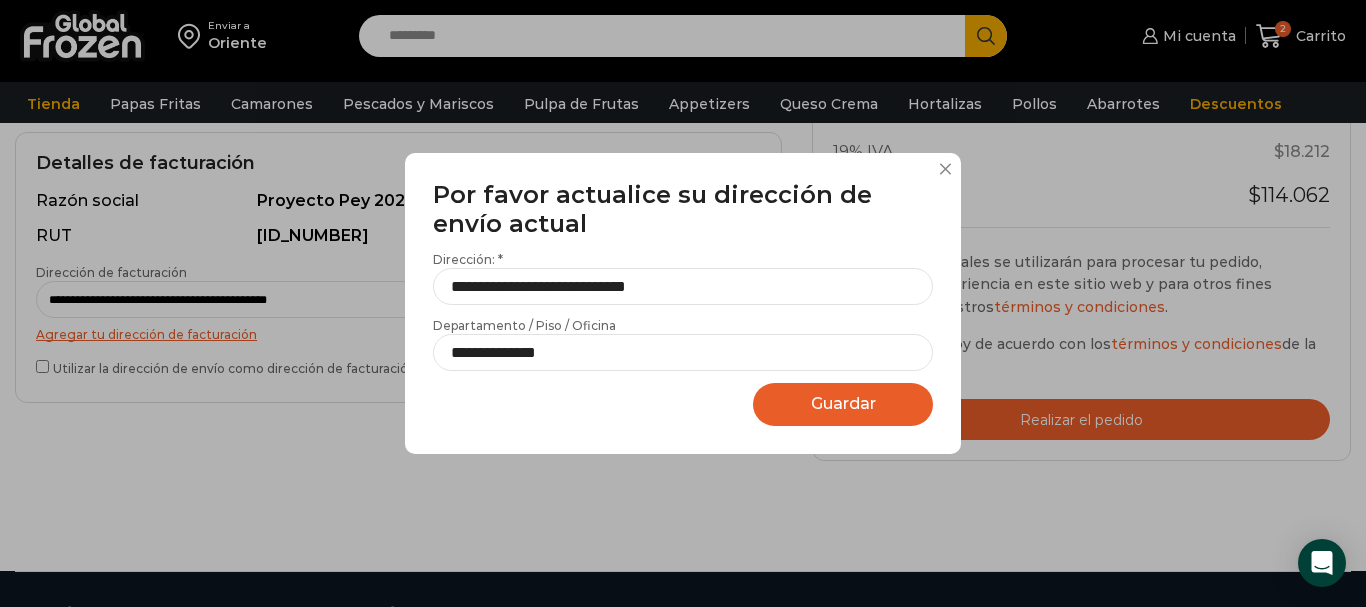 click on "Guardar Guardando..." at bounding box center [843, 404] 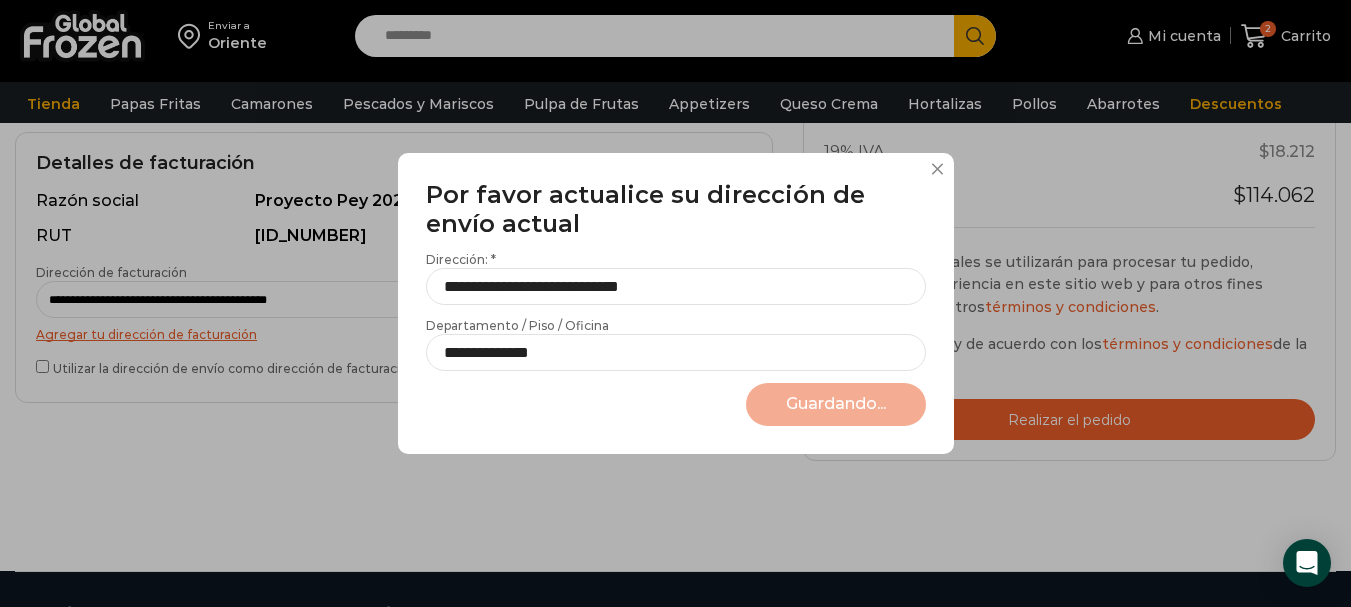 select on "*******" 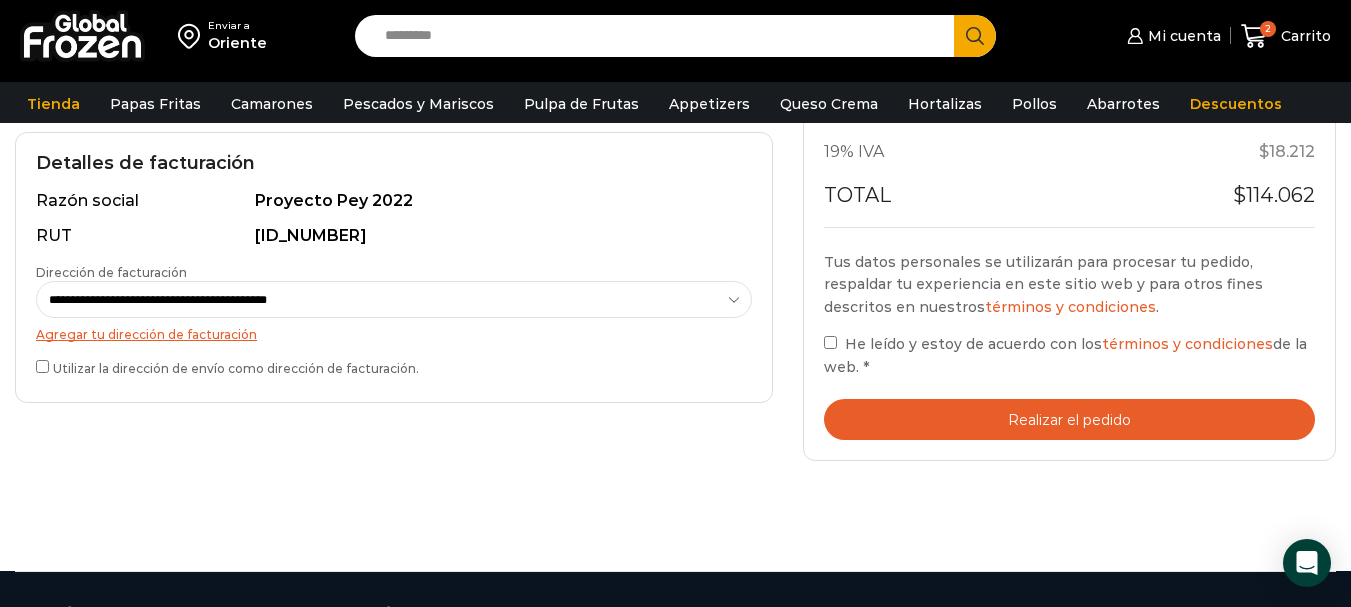 click on "Realizar el pedido" at bounding box center [1069, 419] 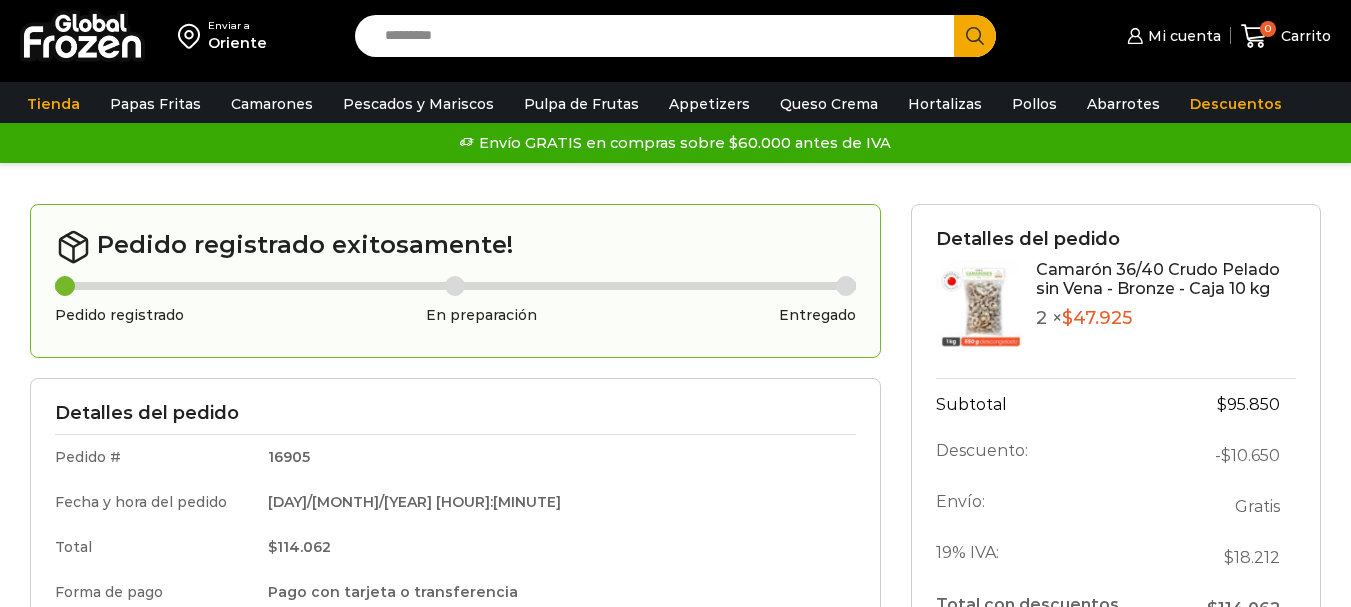 scroll, scrollTop: 0, scrollLeft: 0, axis: both 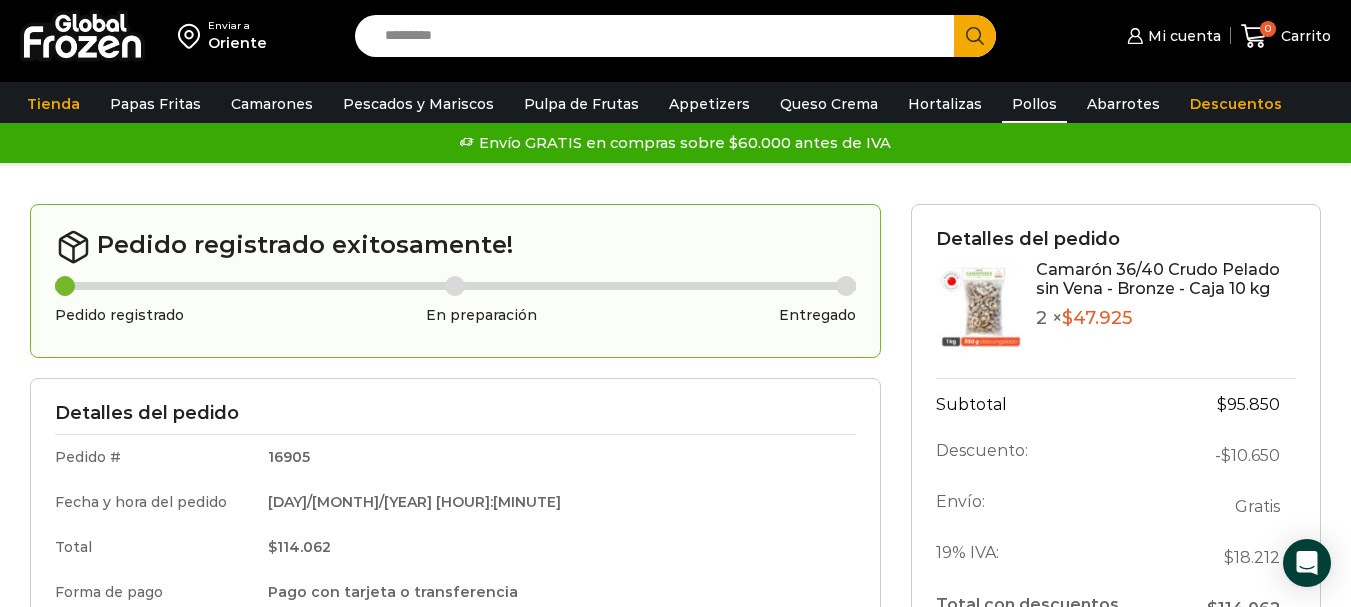 click on "Pollos" at bounding box center (1034, 104) 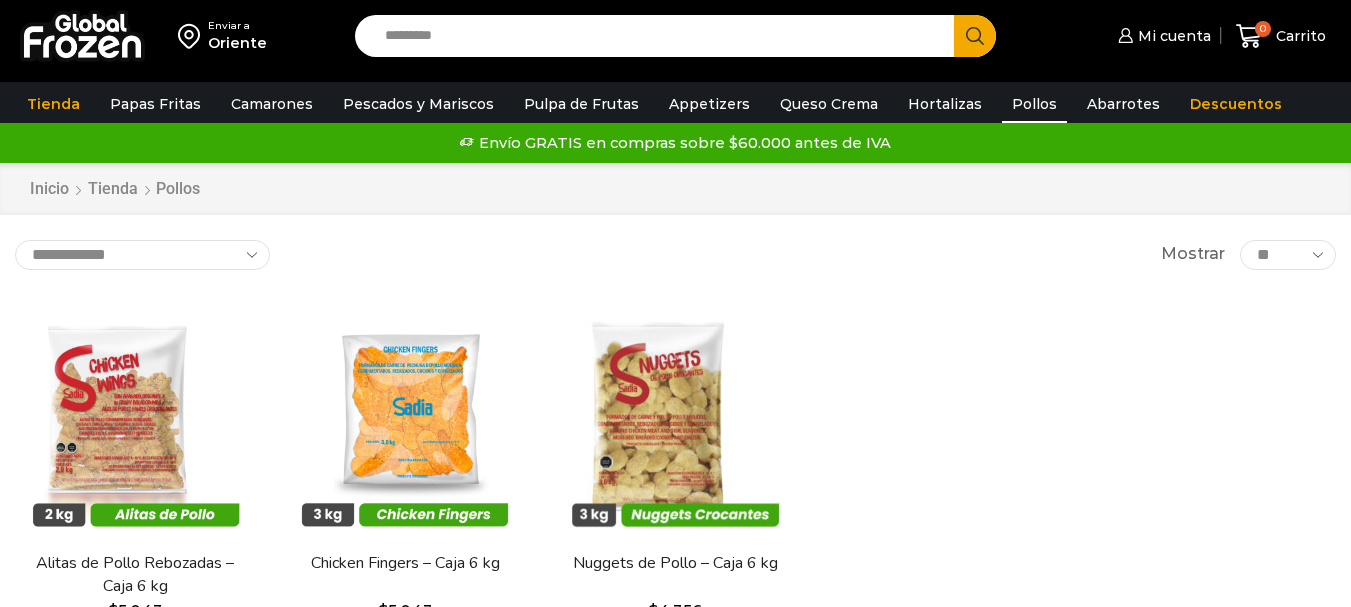 scroll, scrollTop: 0, scrollLeft: 0, axis: both 